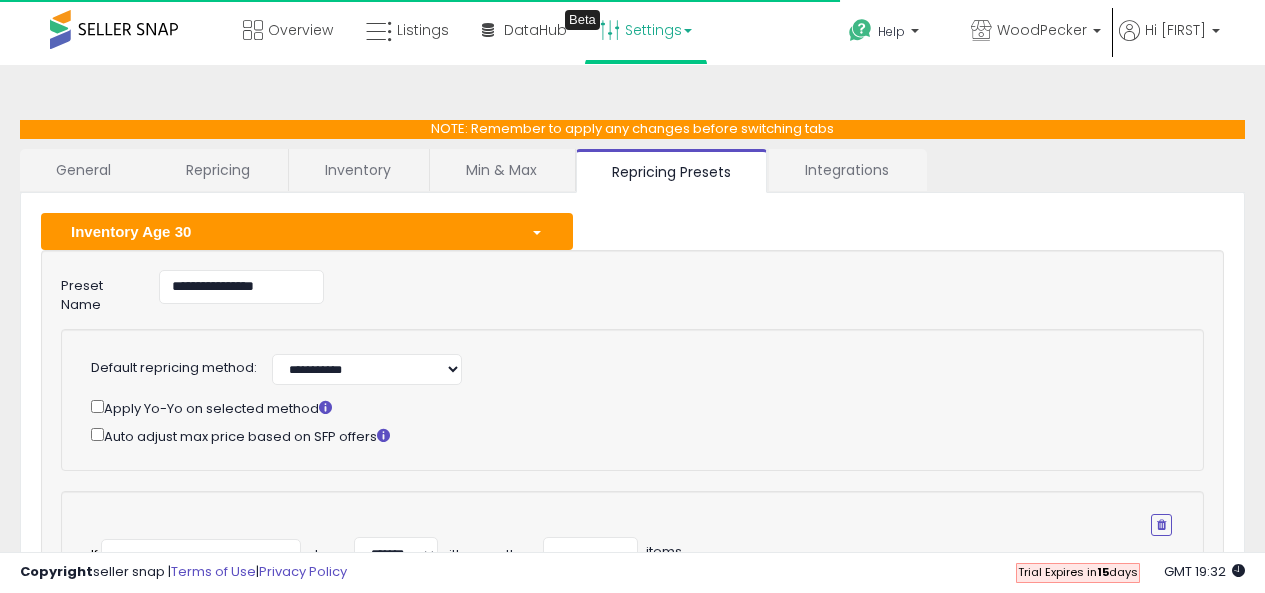select on "**********" 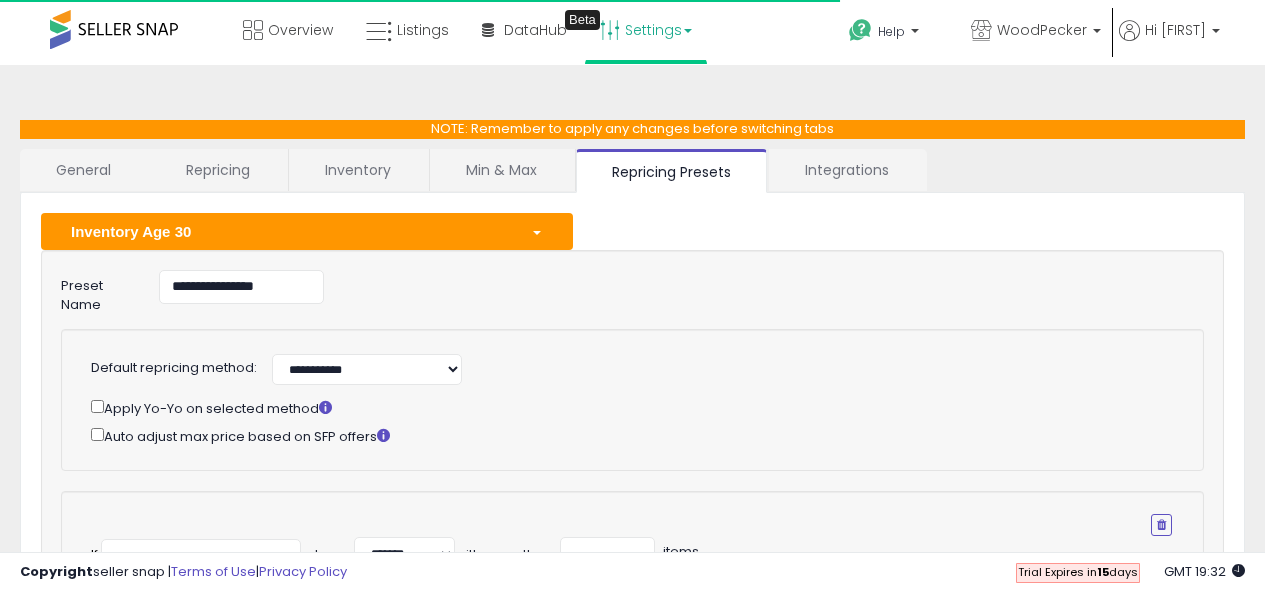 scroll, scrollTop: 0, scrollLeft: 0, axis: both 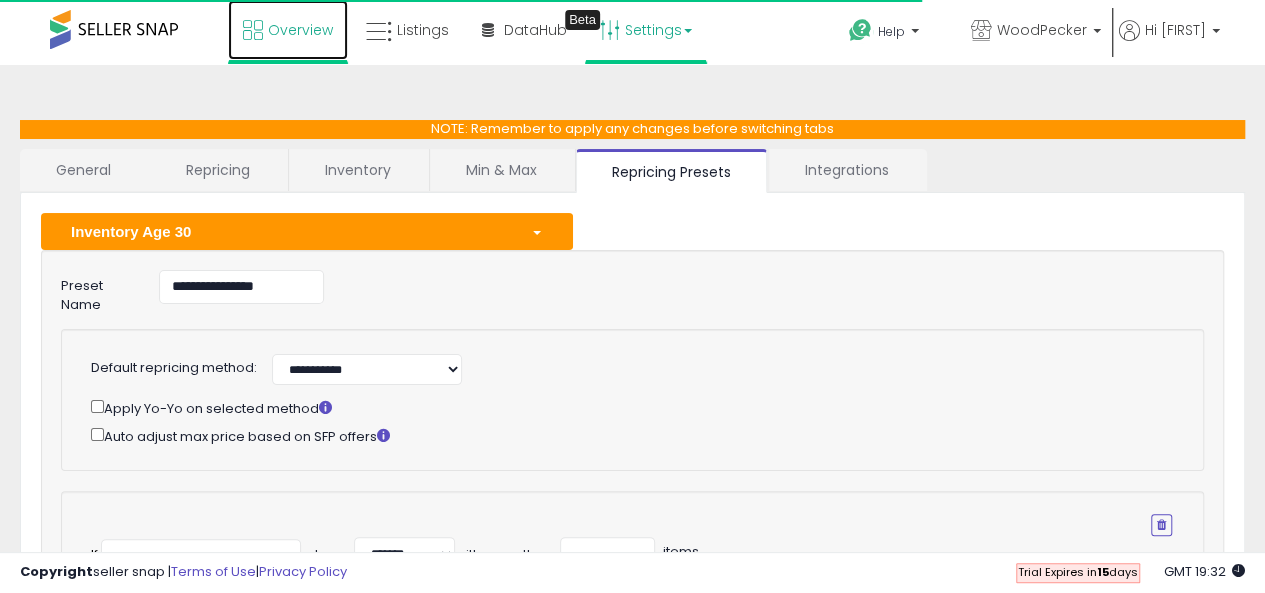 click on "Overview" at bounding box center [300, 30] 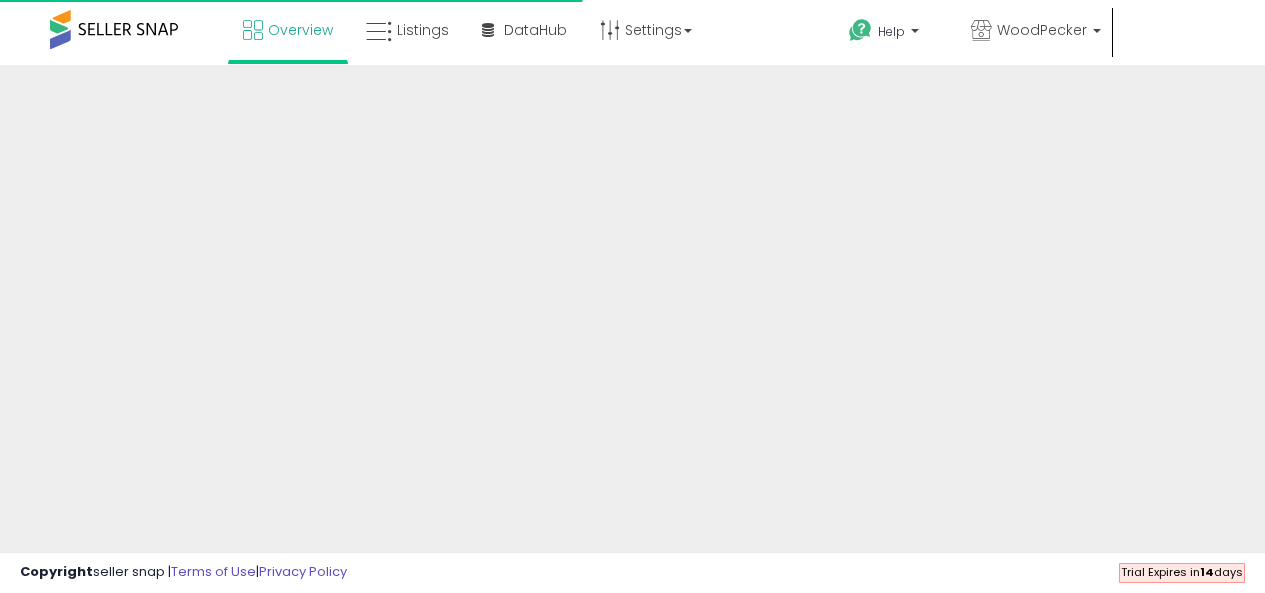 scroll, scrollTop: 0, scrollLeft: 0, axis: both 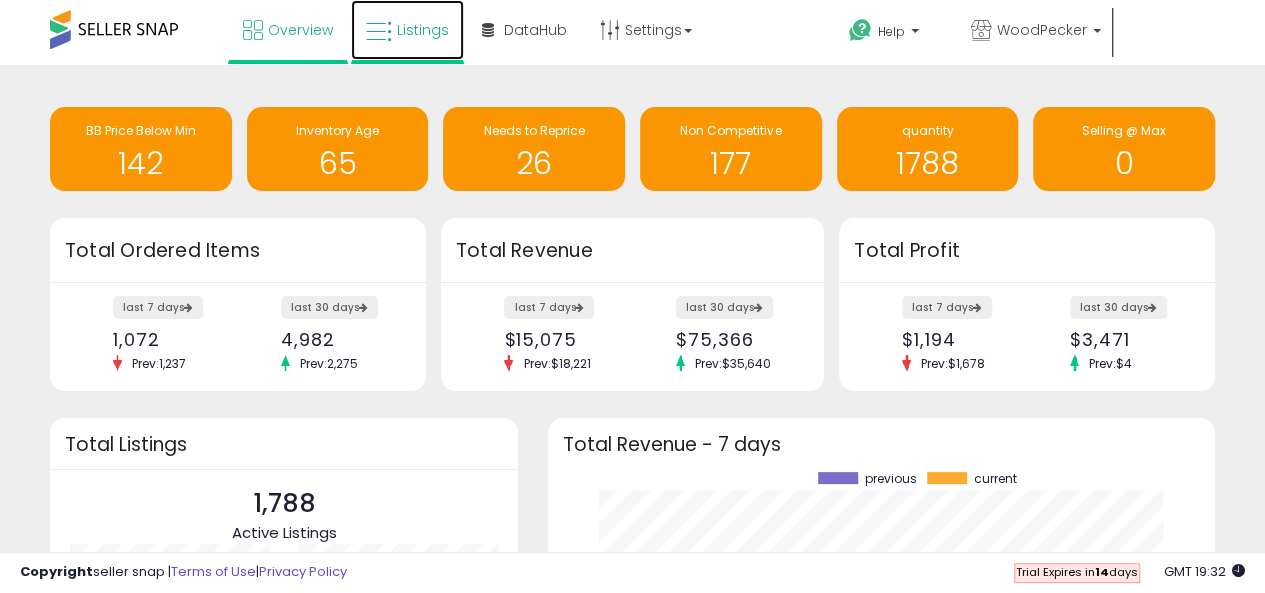 click on "Listings" at bounding box center [423, 30] 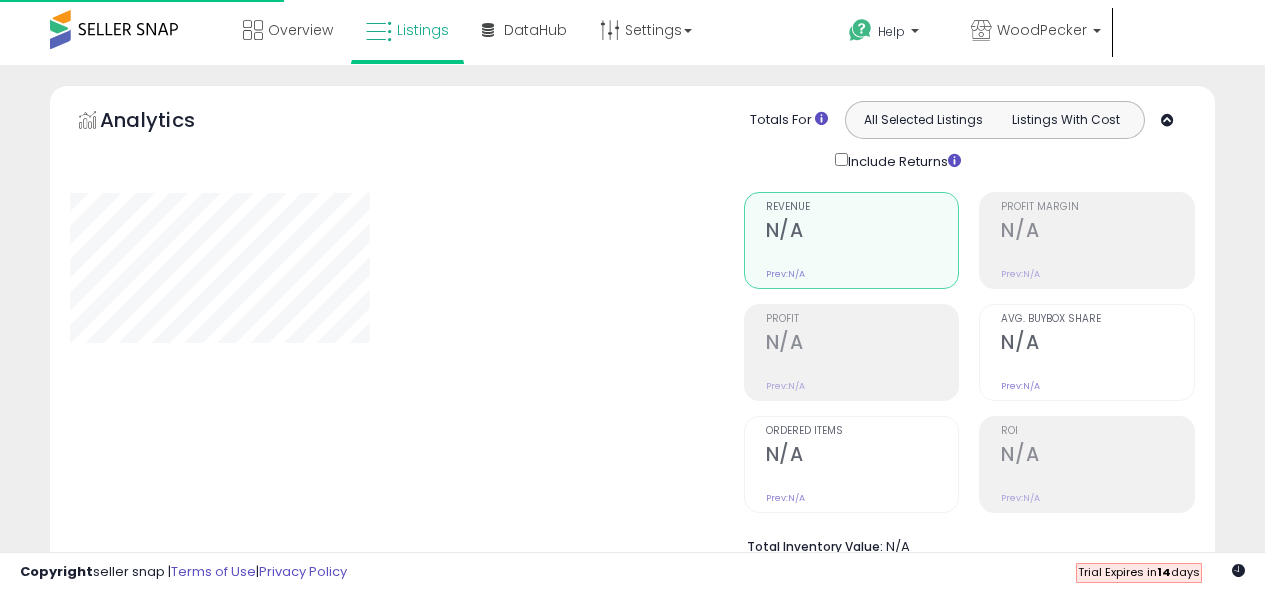 scroll, scrollTop: 0, scrollLeft: 0, axis: both 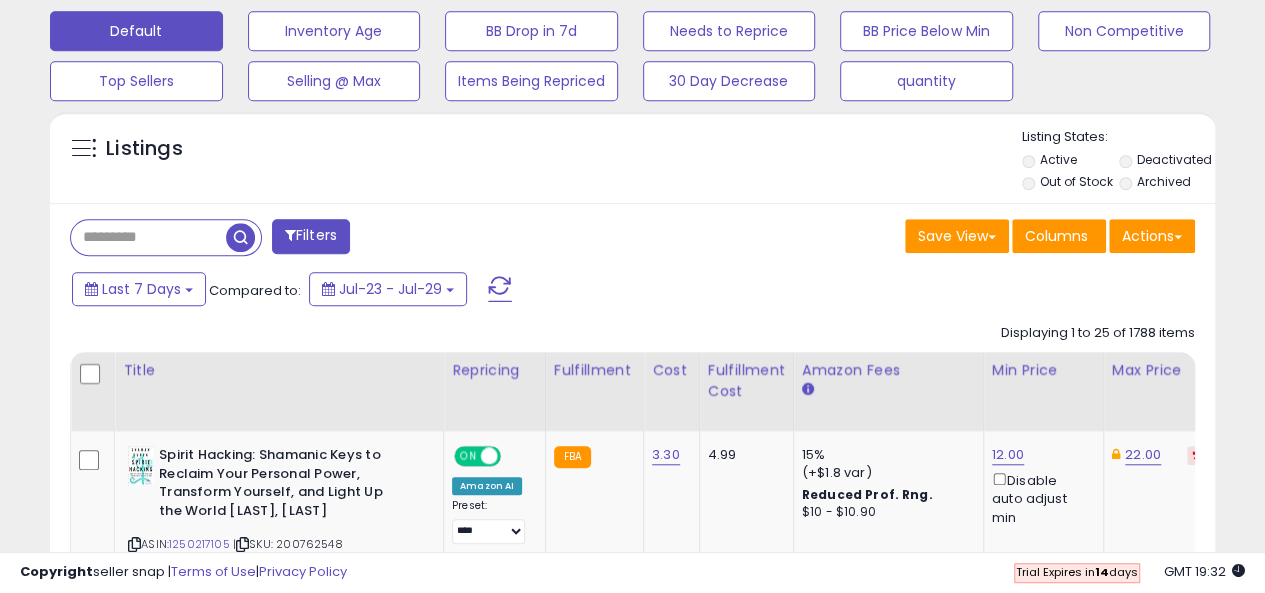 click at bounding box center [148, 237] 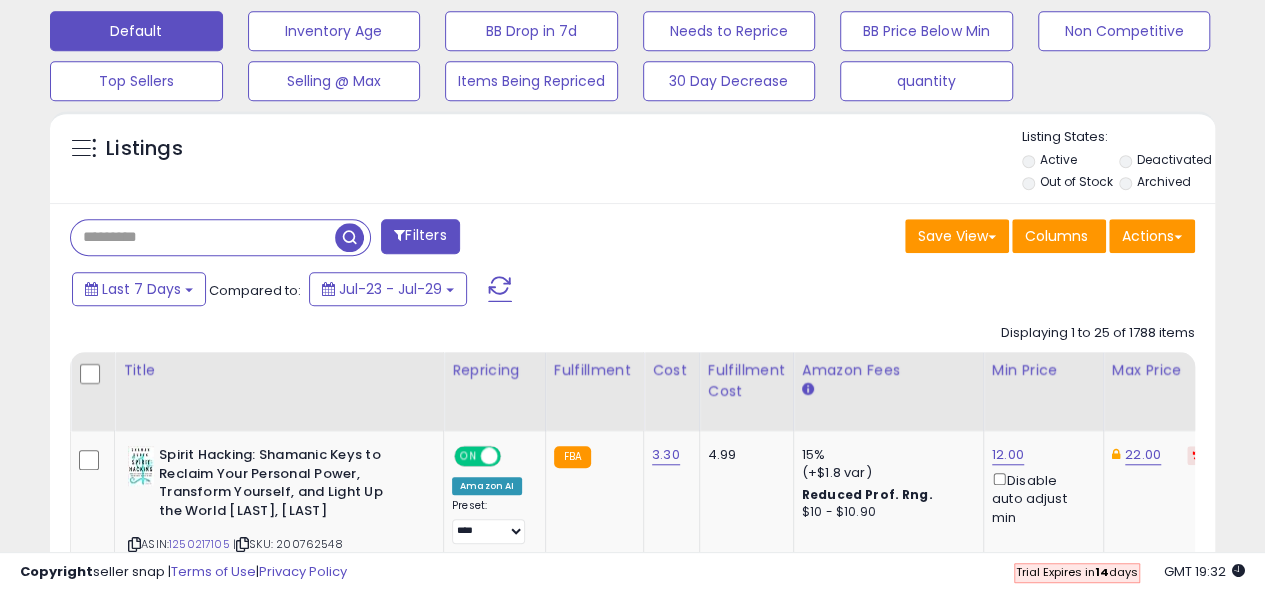 paste on "**********" 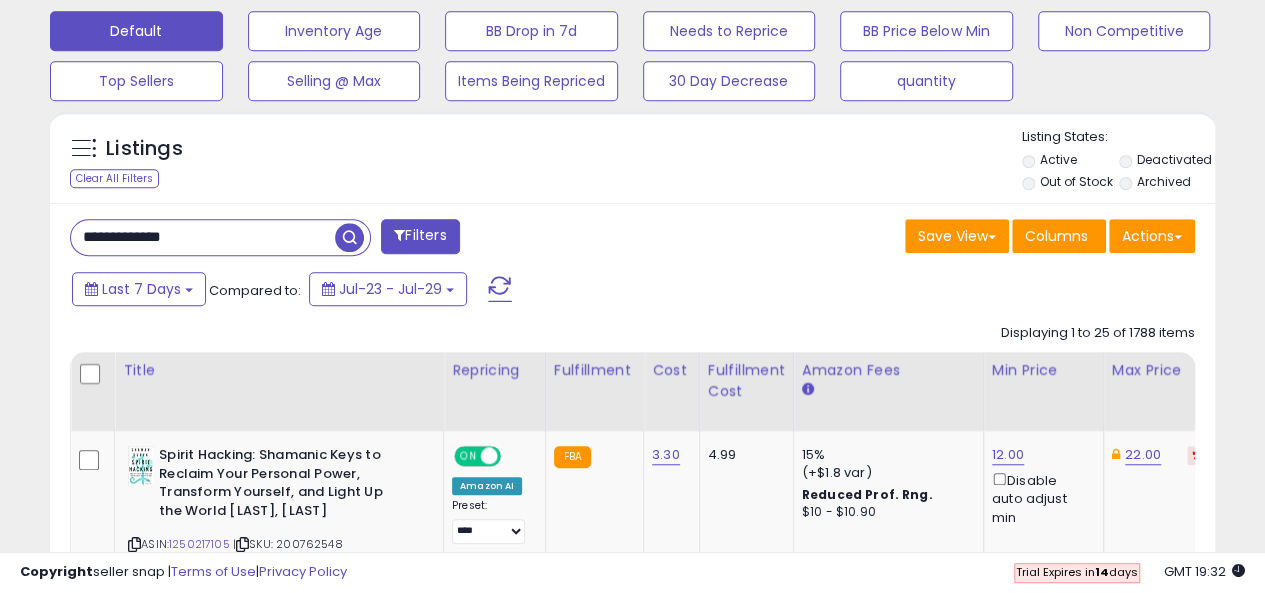 type on "**********" 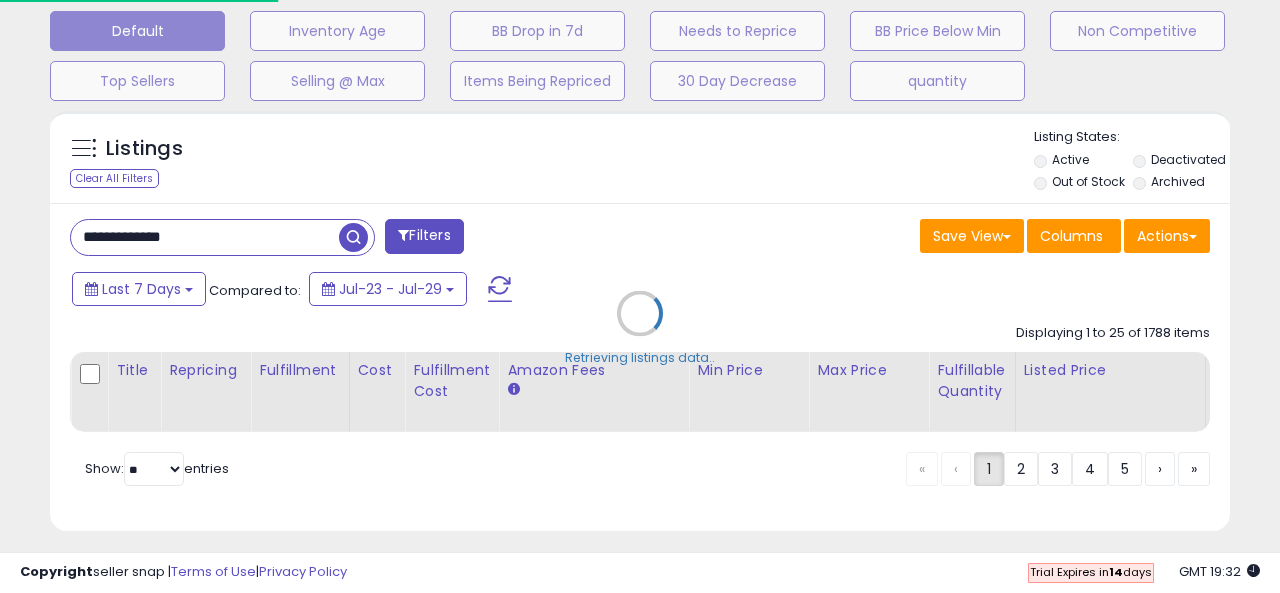 scroll, scrollTop: 999590, scrollLeft: 999317, axis: both 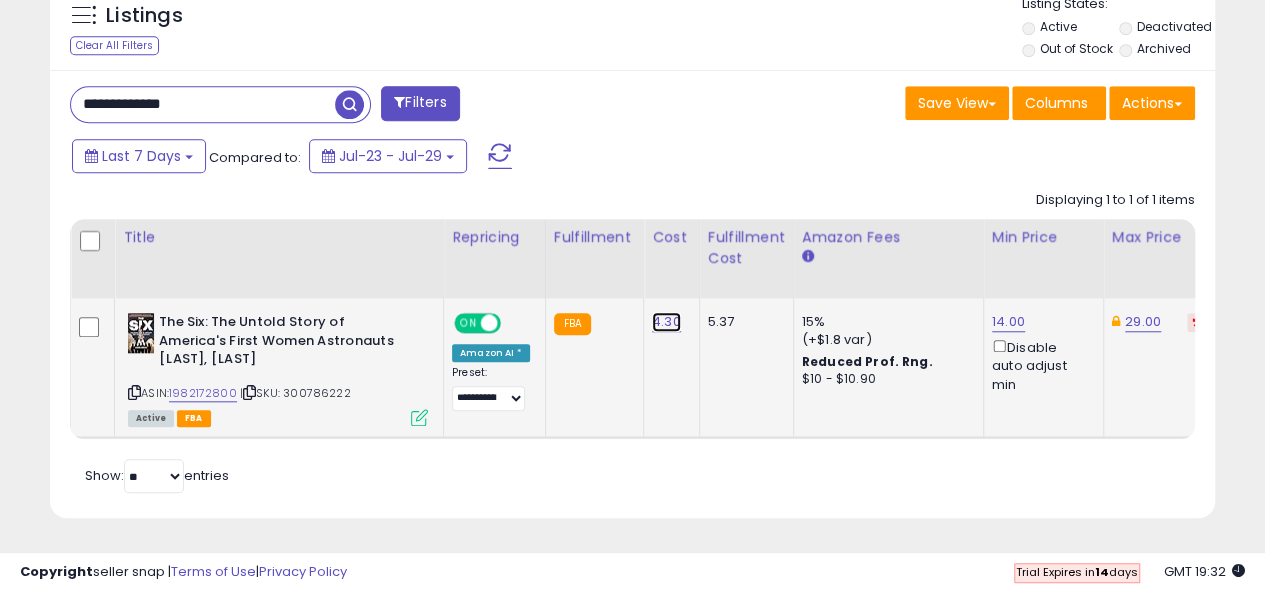 click on "4.30" at bounding box center (666, 322) 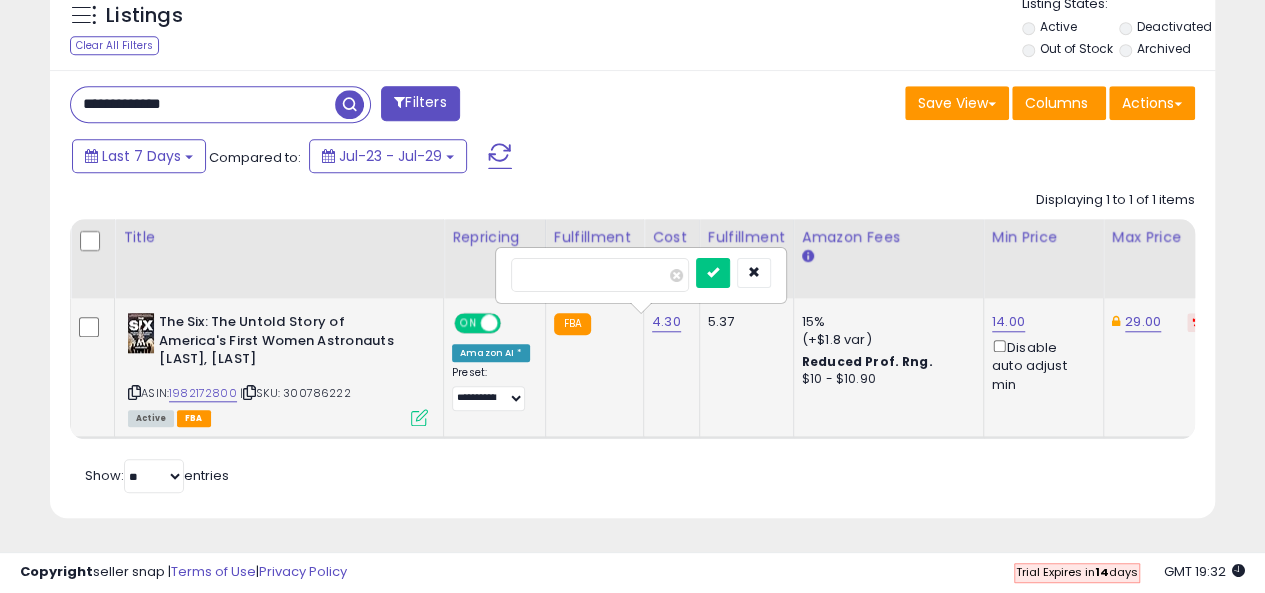 drag, startPoint x: 566, startPoint y: 256, endPoint x: 508, endPoint y: 258, distance: 58.034473 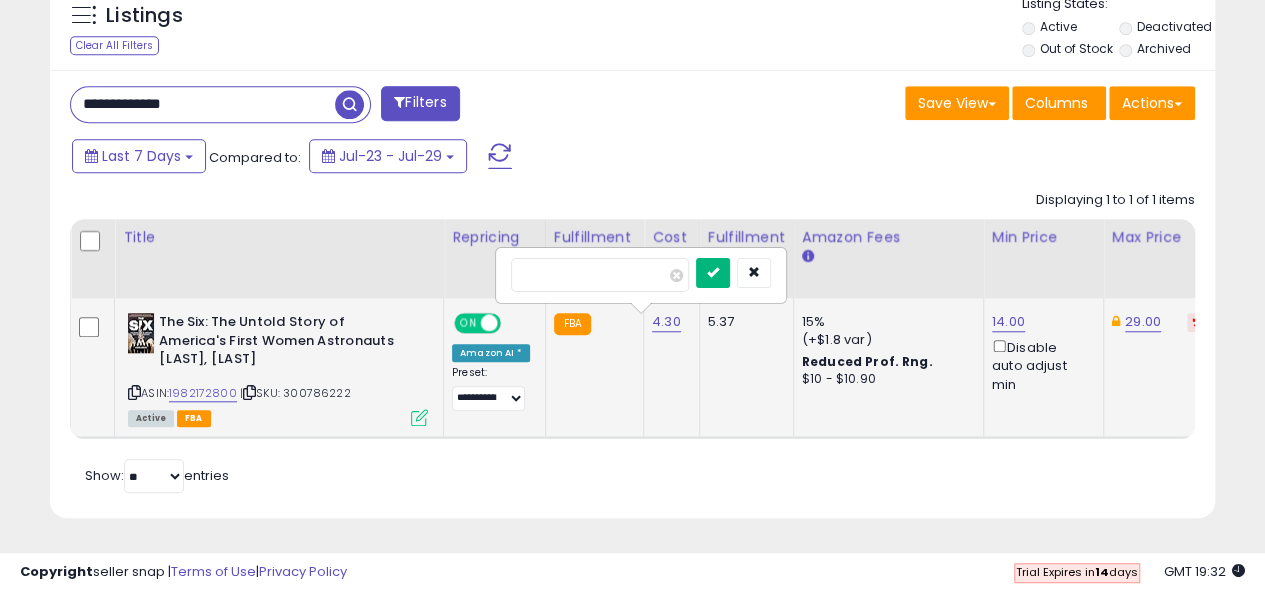 type on "***" 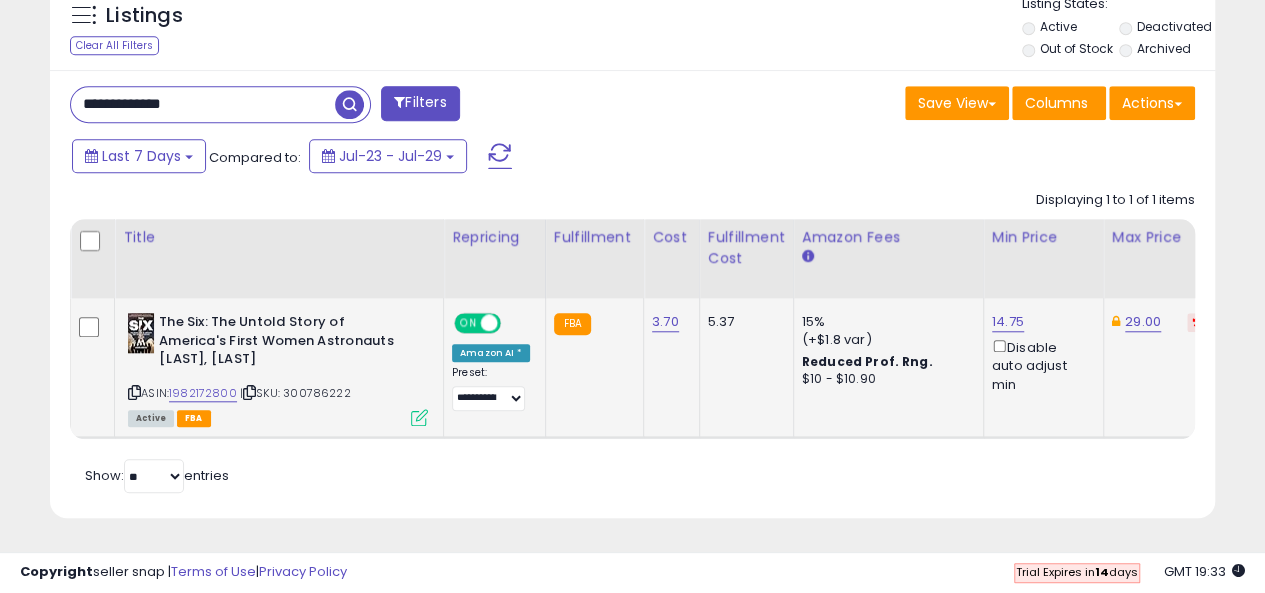 drag, startPoint x: 199, startPoint y: 86, endPoint x: 29, endPoint y: 88, distance: 170.01176 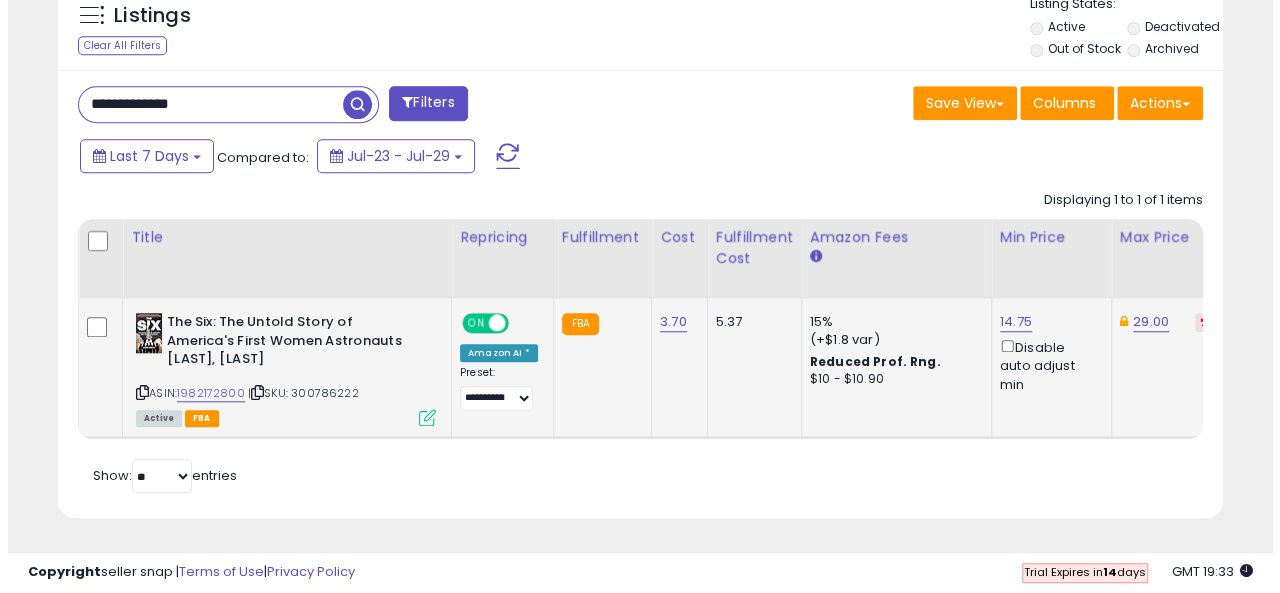 scroll, scrollTop: 625, scrollLeft: 0, axis: vertical 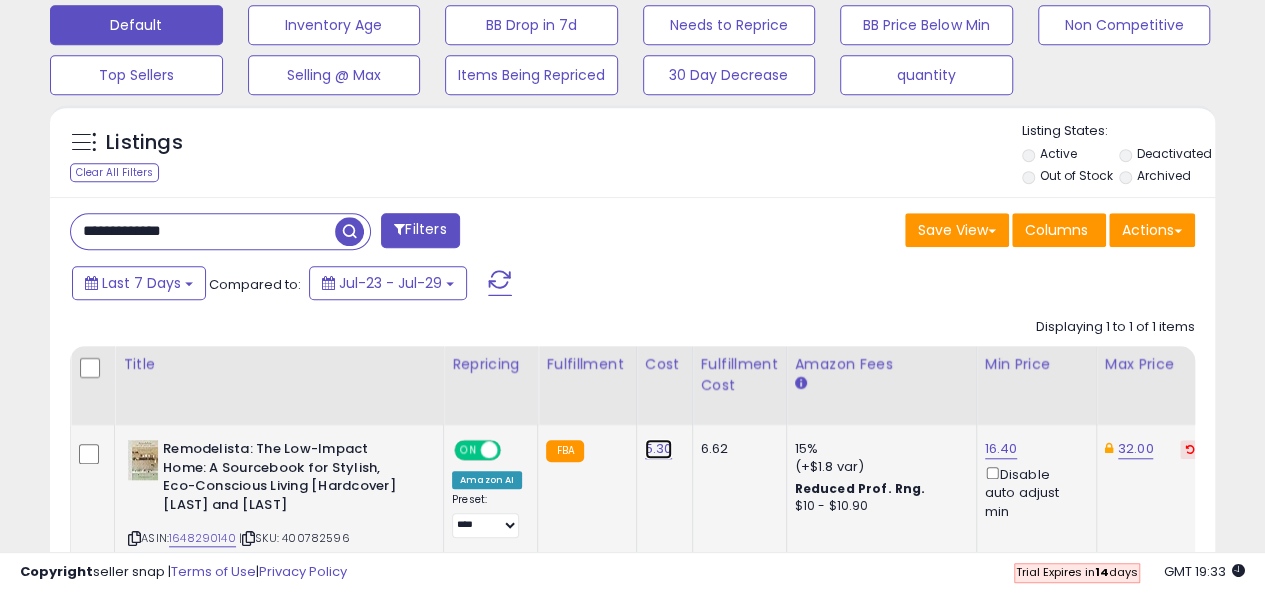click on "5.30" at bounding box center (659, 449) 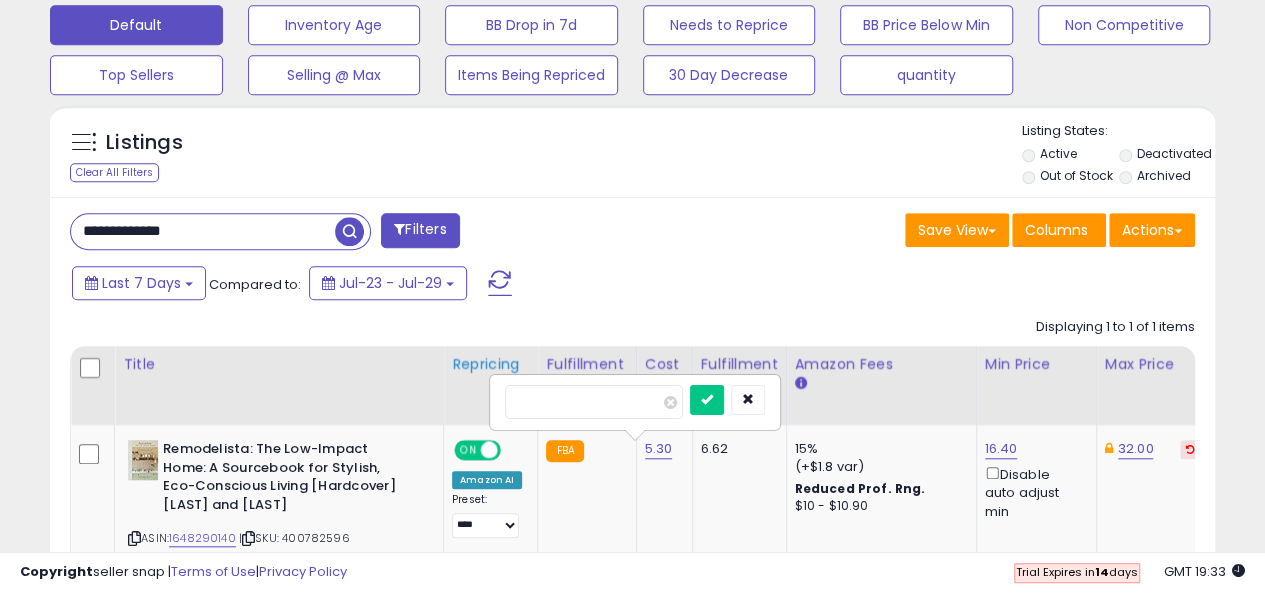 drag, startPoint x: 572, startPoint y: 397, endPoint x: 468, endPoint y: 381, distance: 105.22357 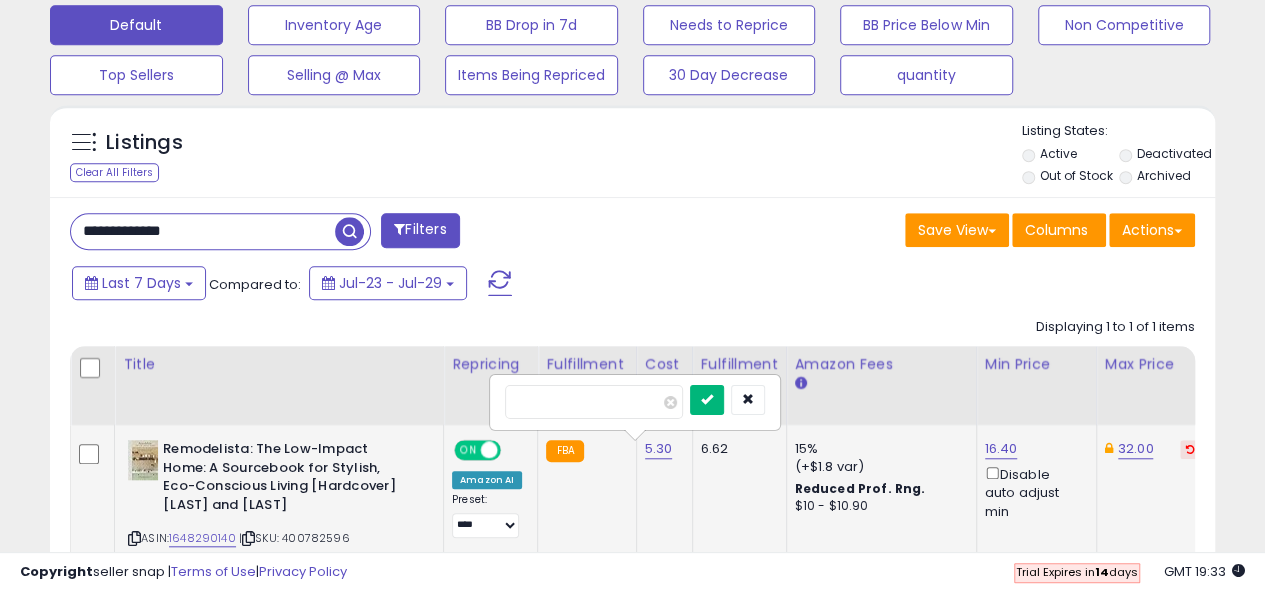 type on "***" 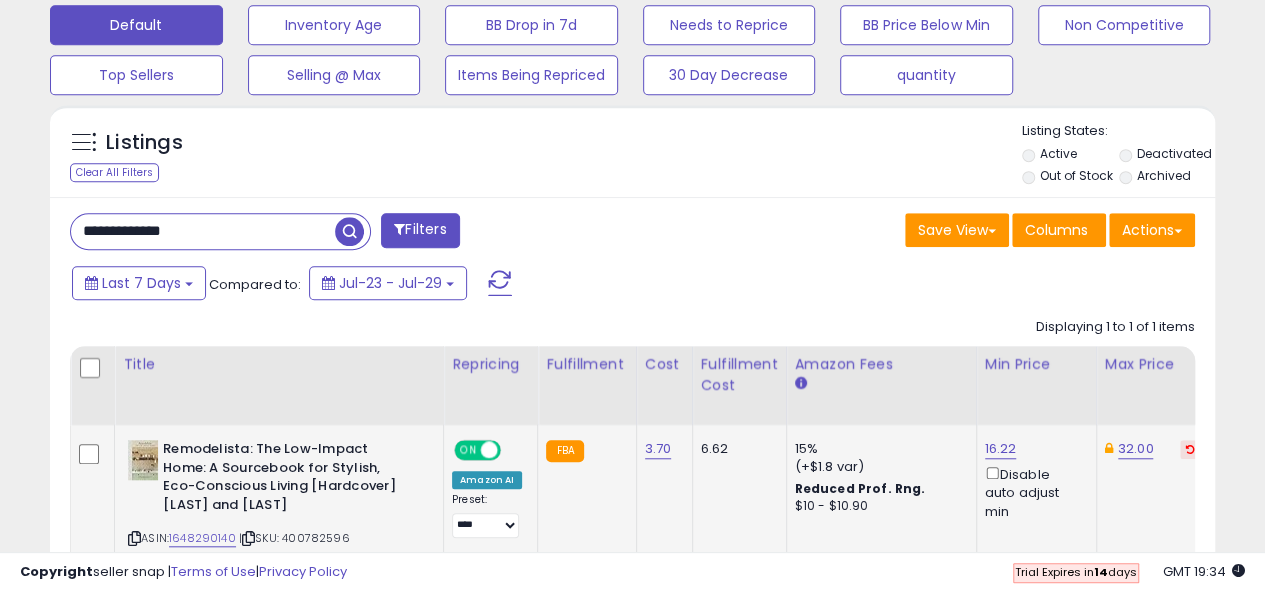 drag, startPoint x: 236, startPoint y: 233, endPoint x: 15, endPoint y: 199, distance: 223.60008 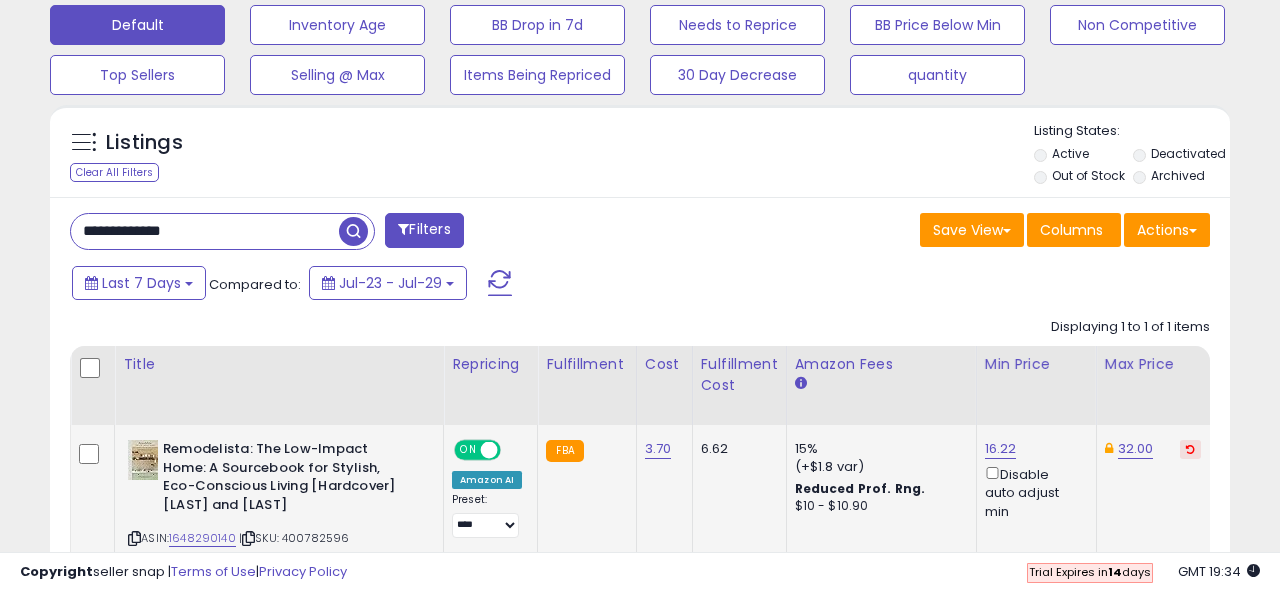scroll, scrollTop: 999590, scrollLeft: 999317, axis: both 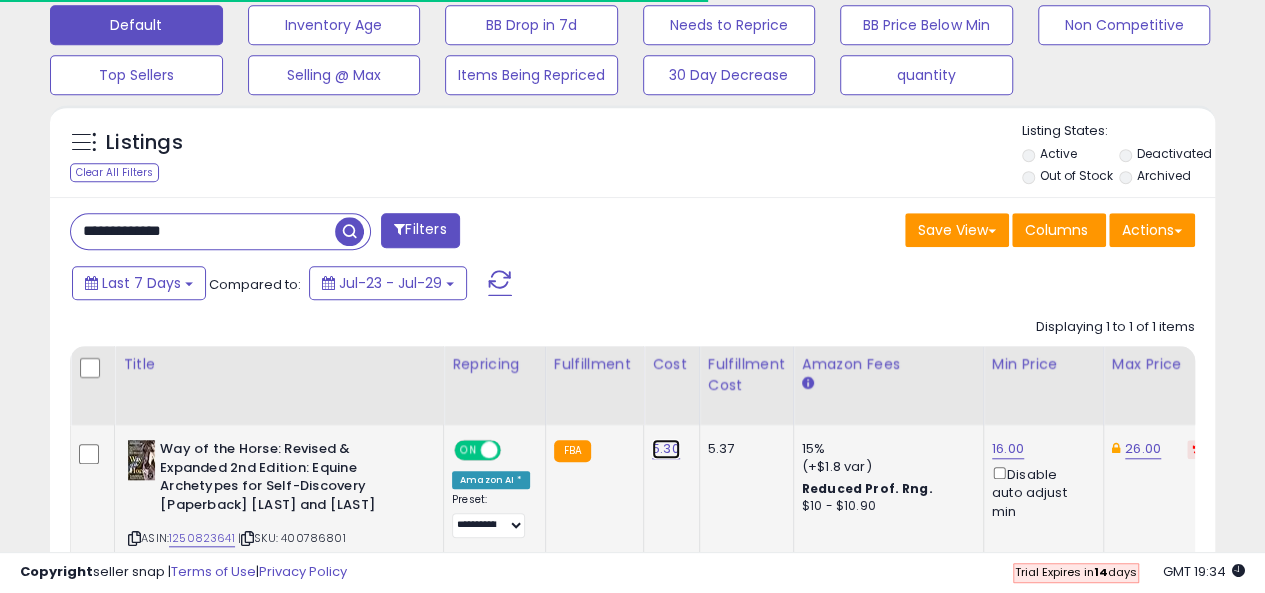 click on "5.30" at bounding box center (666, 449) 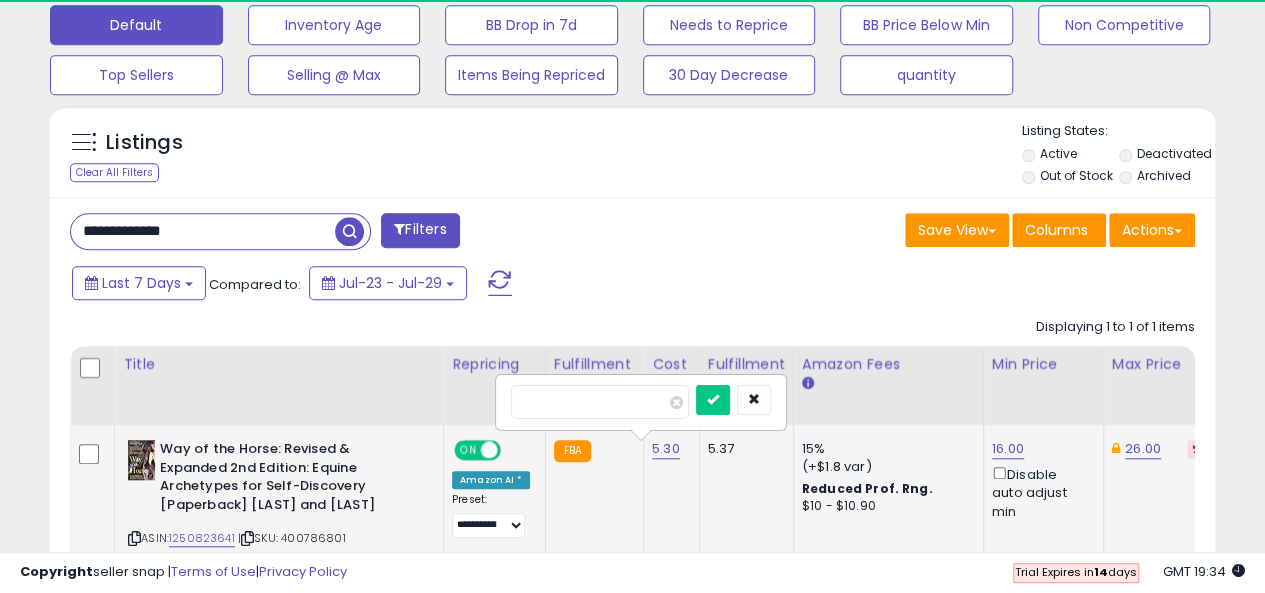 scroll, scrollTop: 999590, scrollLeft: 999326, axis: both 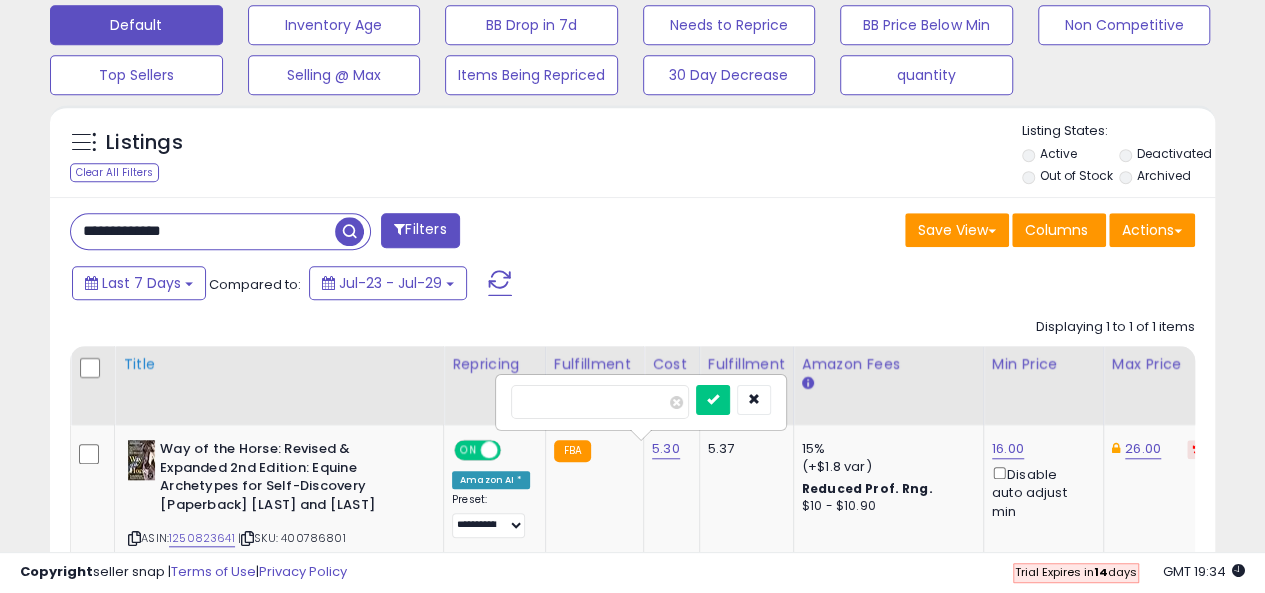 drag, startPoint x: 564, startPoint y: 394, endPoint x: 434, endPoint y: 389, distance: 130.09612 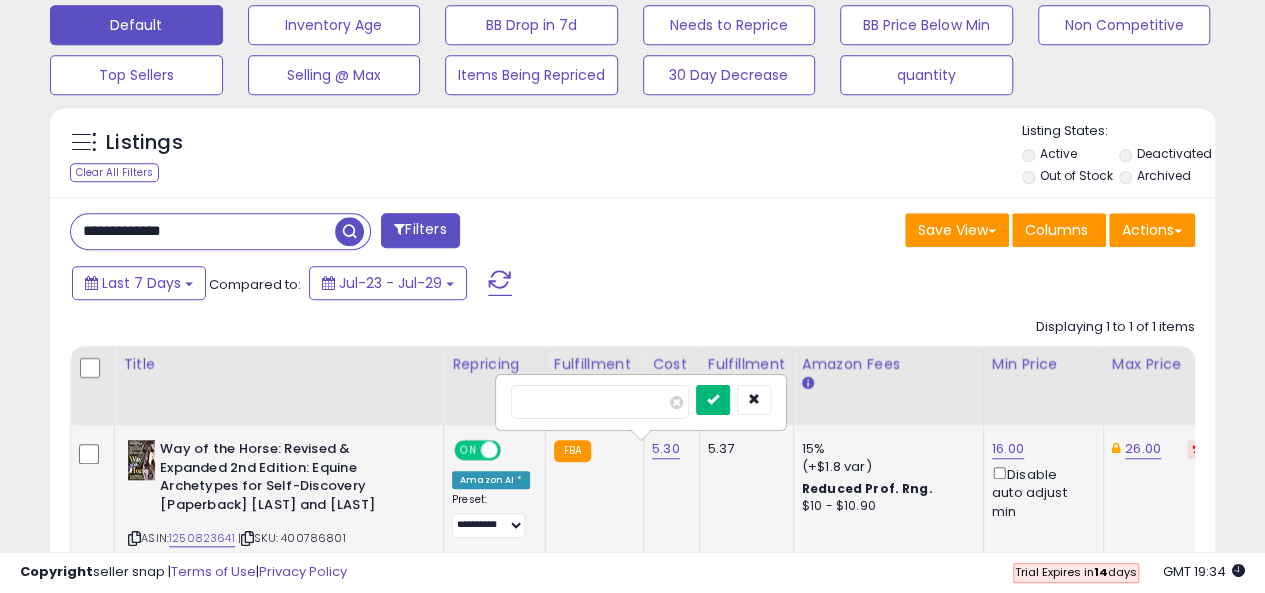 type on "***" 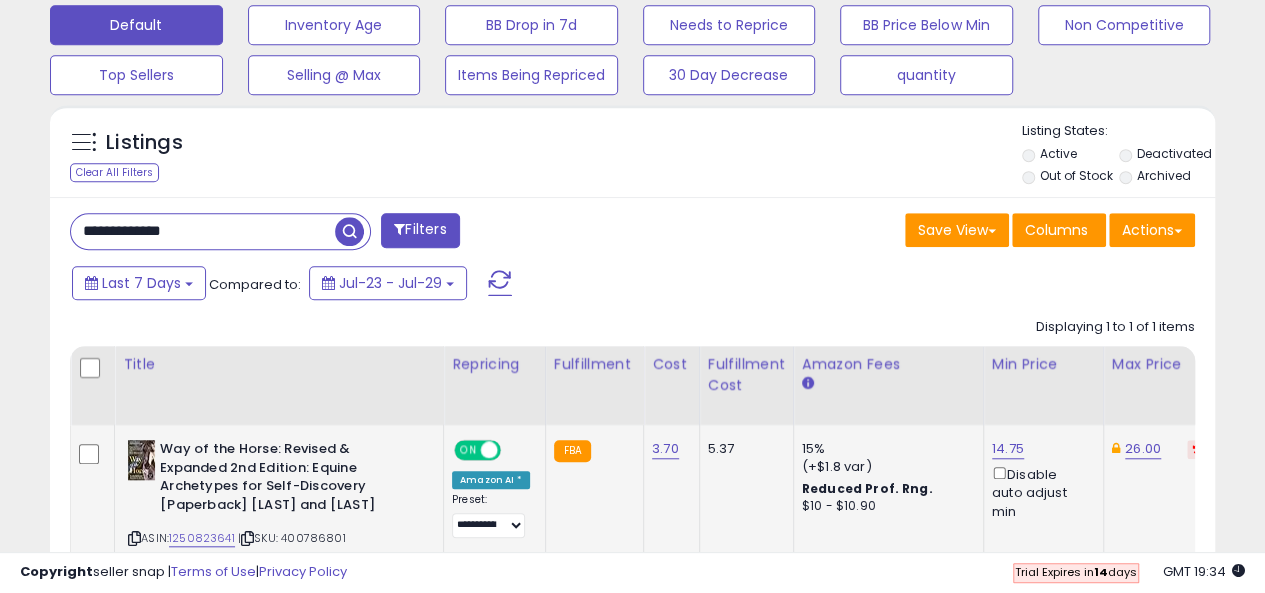 drag, startPoint x: 241, startPoint y: 233, endPoint x: 32, endPoint y: 209, distance: 210.37347 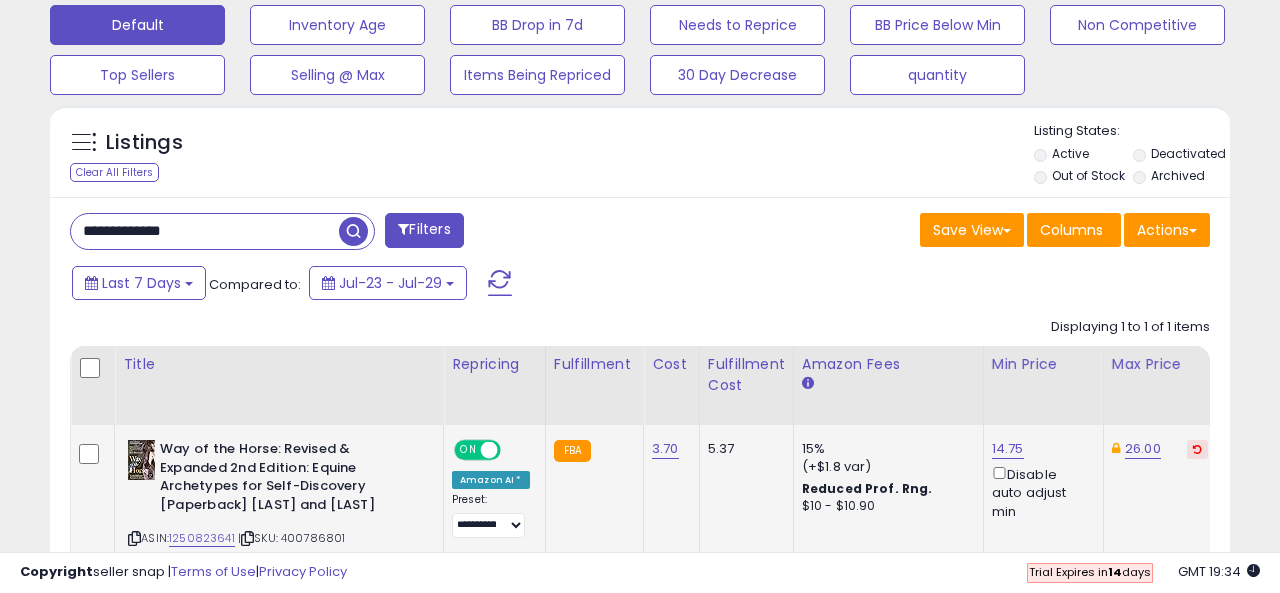 scroll, scrollTop: 999590, scrollLeft: 999317, axis: both 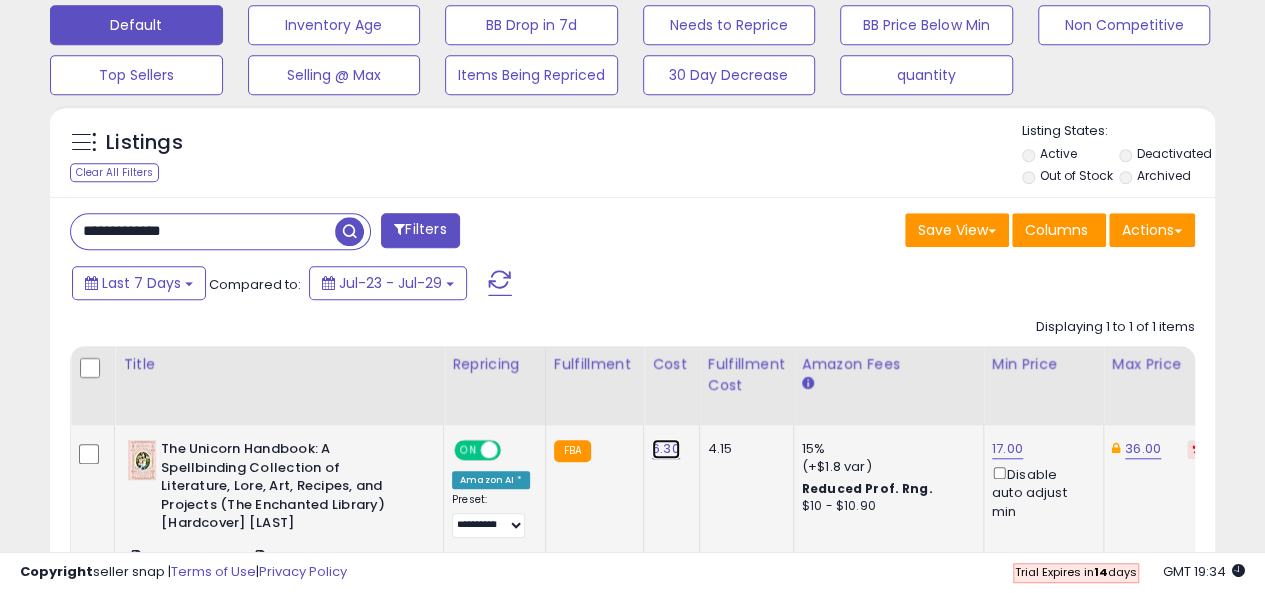 click on "6.30" at bounding box center (666, 449) 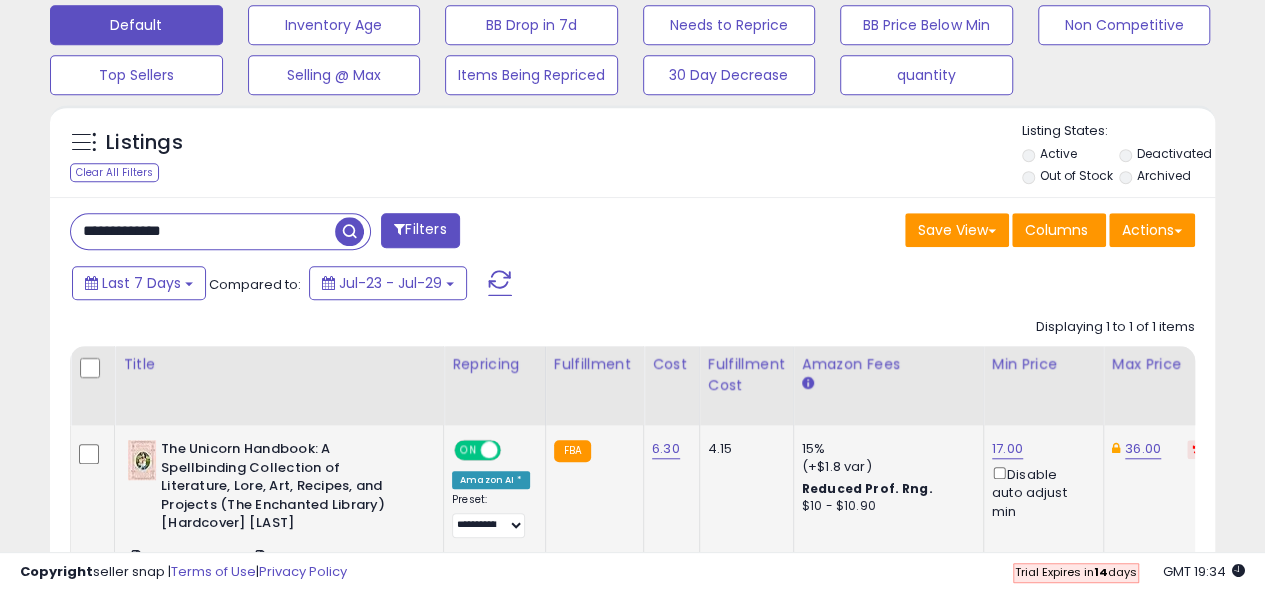 scroll, scrollTop: 999590, scrollLeft: 999326, axis: both 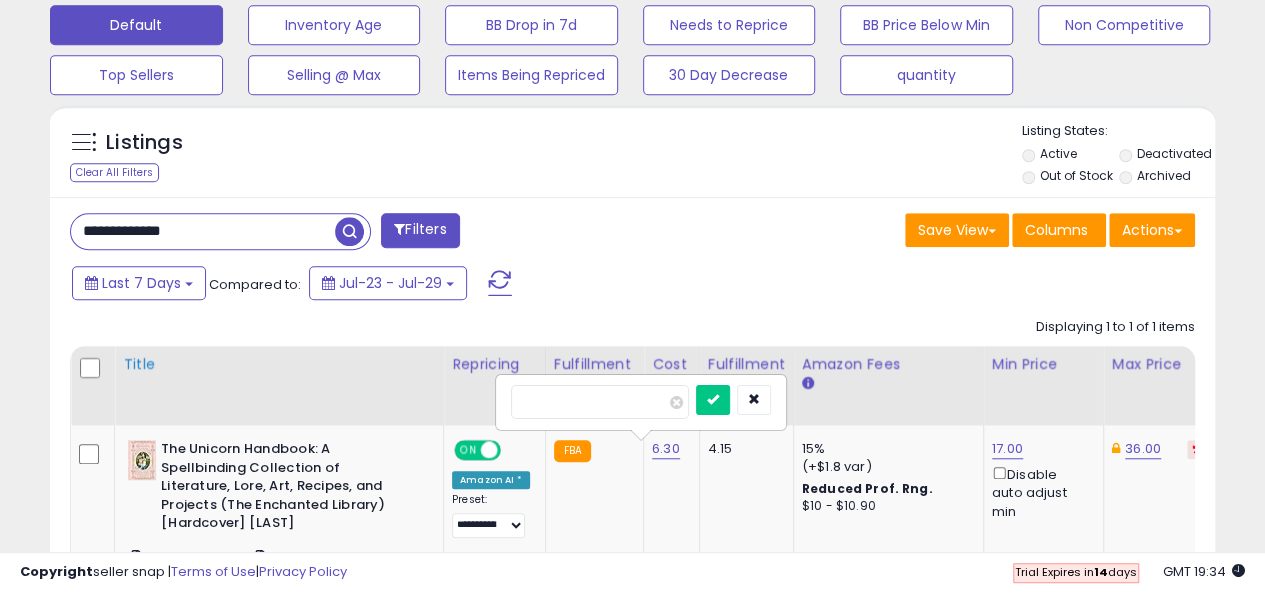 drag, startPoint x: 562, startPoint y: 407, endPoint x: 400, endPoint y: 412, distance: 162.07715 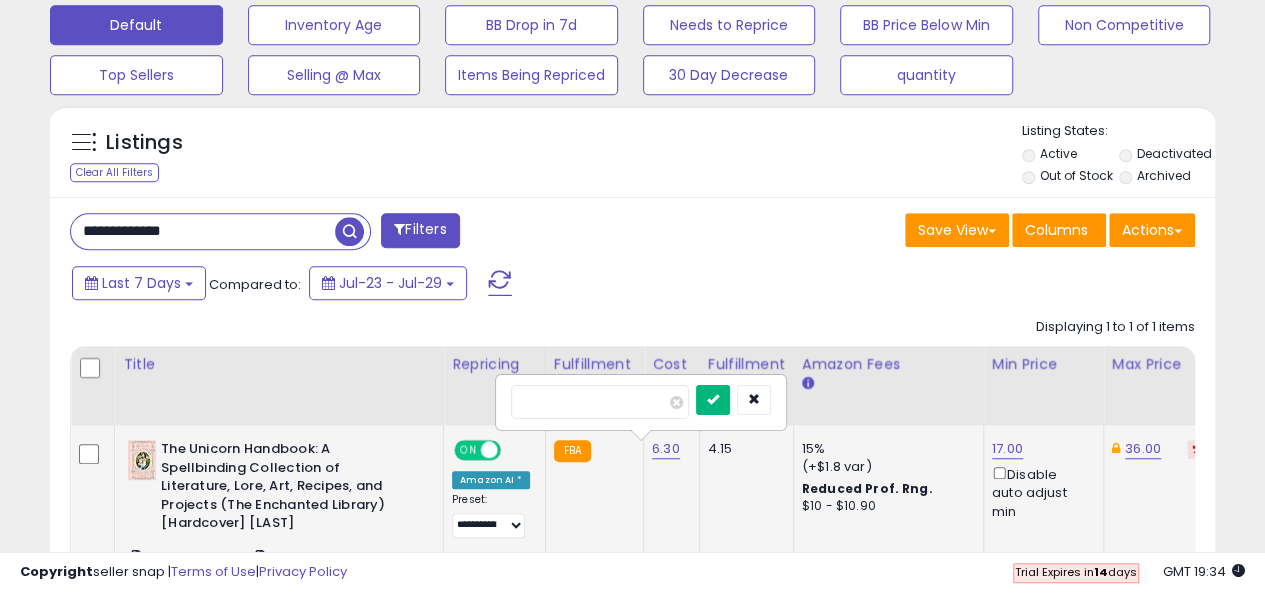 type on "***" 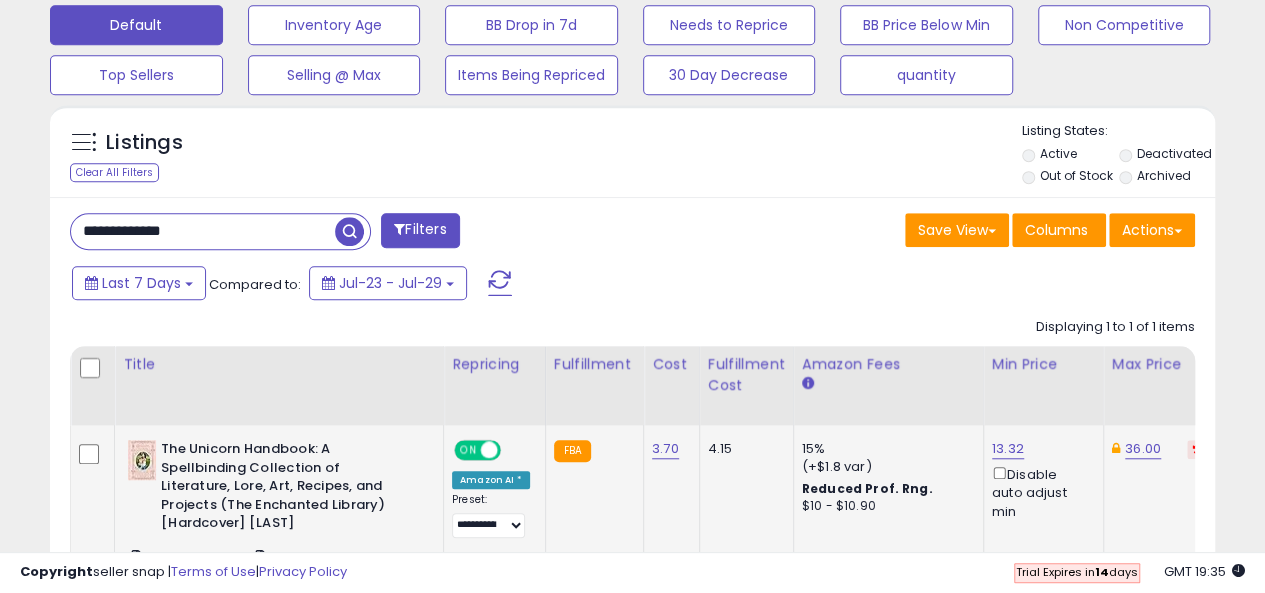 drag, startPoint x: 270, startPoint y: 236, endPoint x: 0, endPoint y: 191, distance: 273.7243 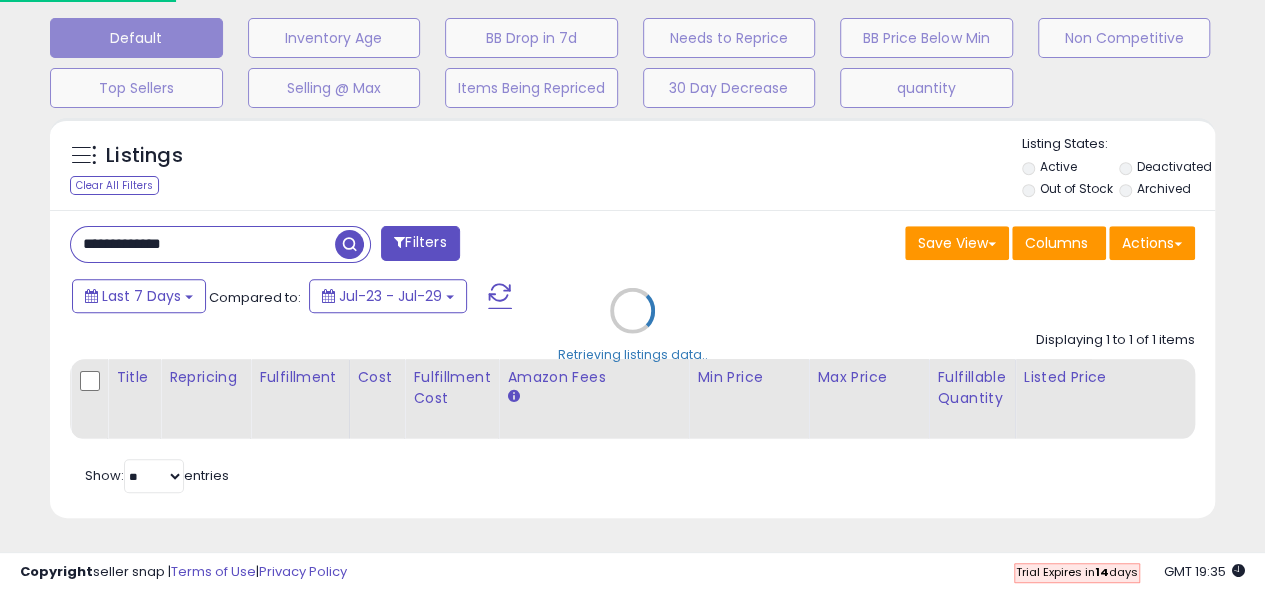 scroll, scrollTop: 999590, scrollLeft: 999317, axis: both 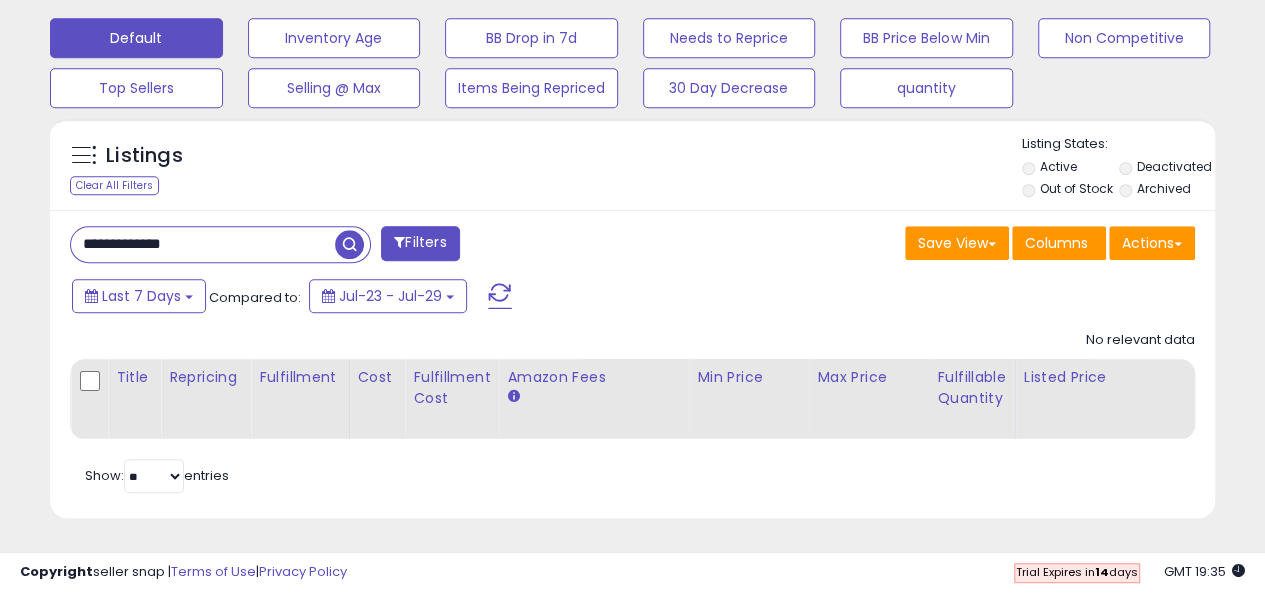 drag, startPoint x: 221, startPoint y: 223, endPoint x: 0, endPoint y: 207, distance: 221.57843 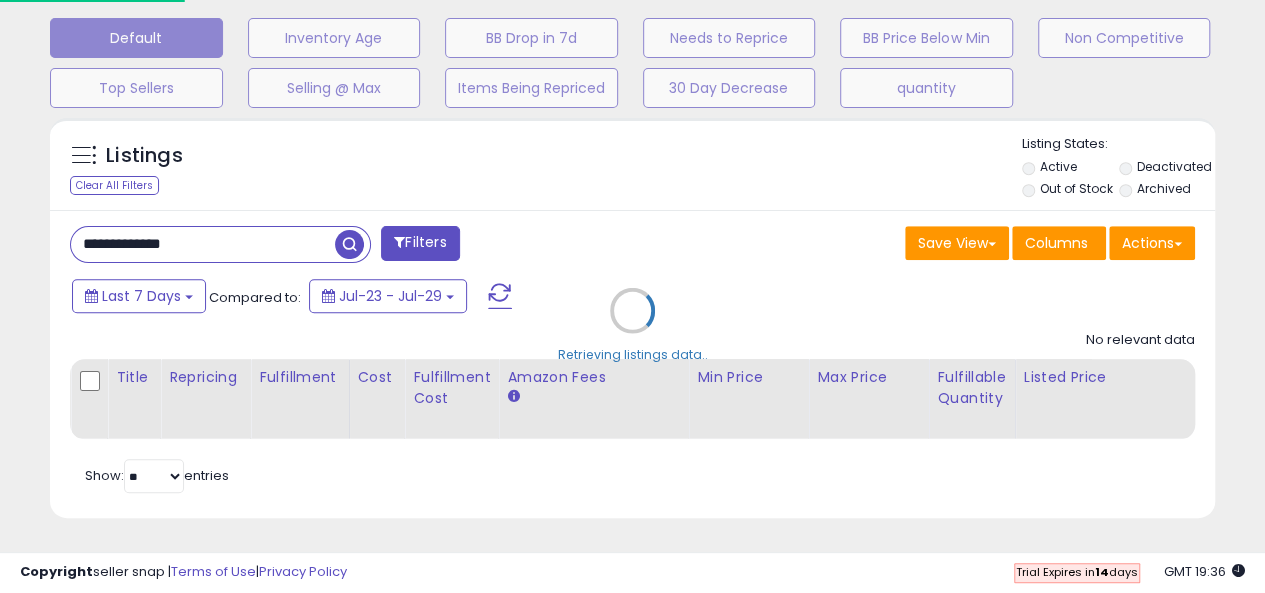 scroll, scrollTop: 999590, scrollLeft: 999317, axis: both 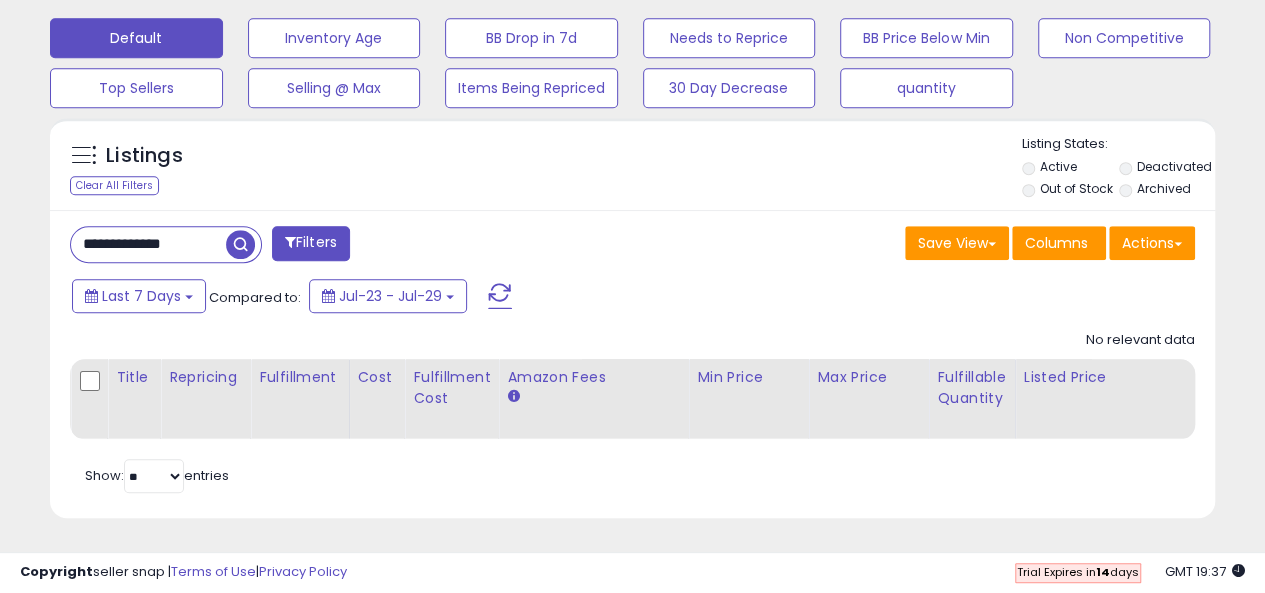 click on "**********" at bounding box center (148, 244) 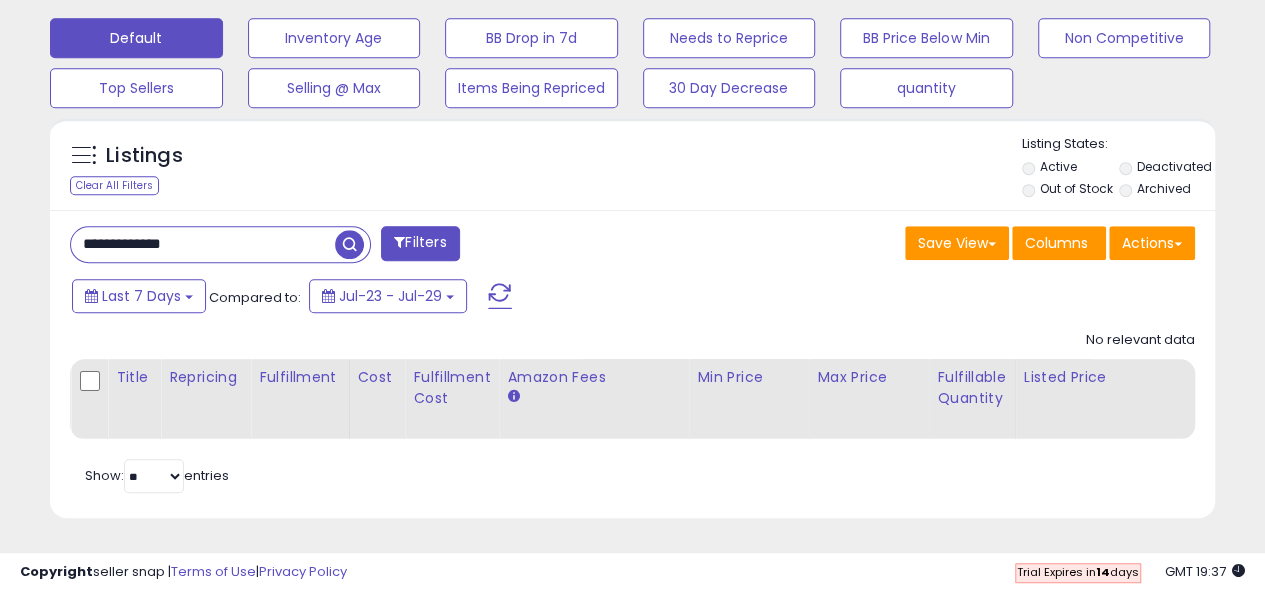 click on "Filters" at bounding box center [420, 243] 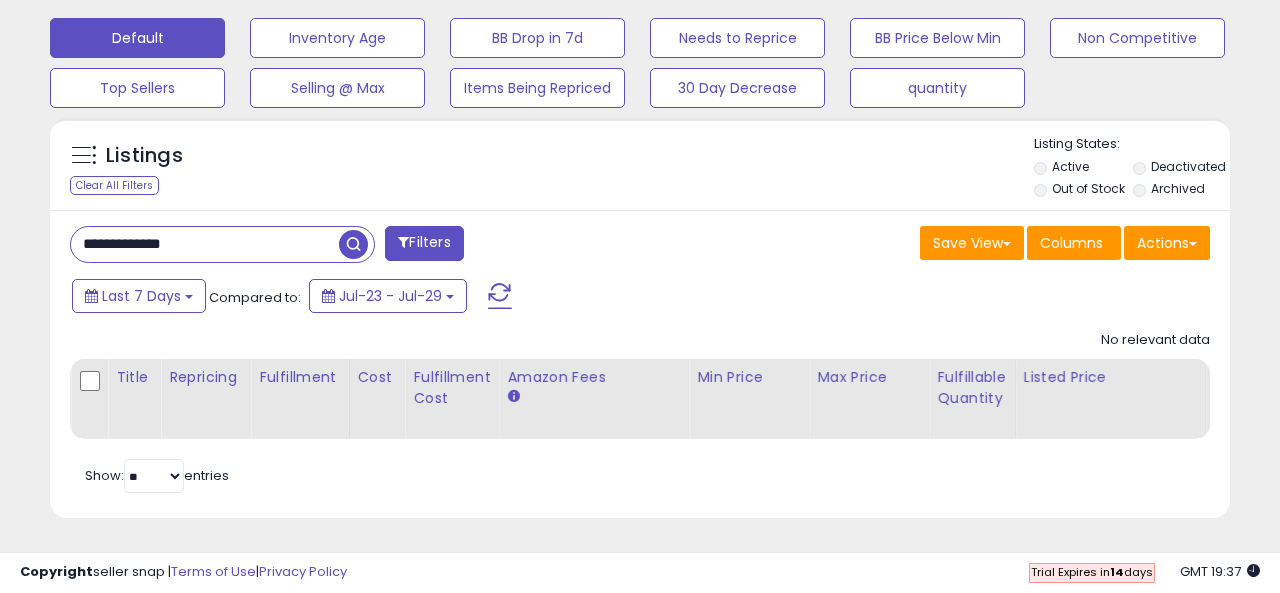 scroll, scrollTop: 999590, scrollLeft: 999317, axis: both 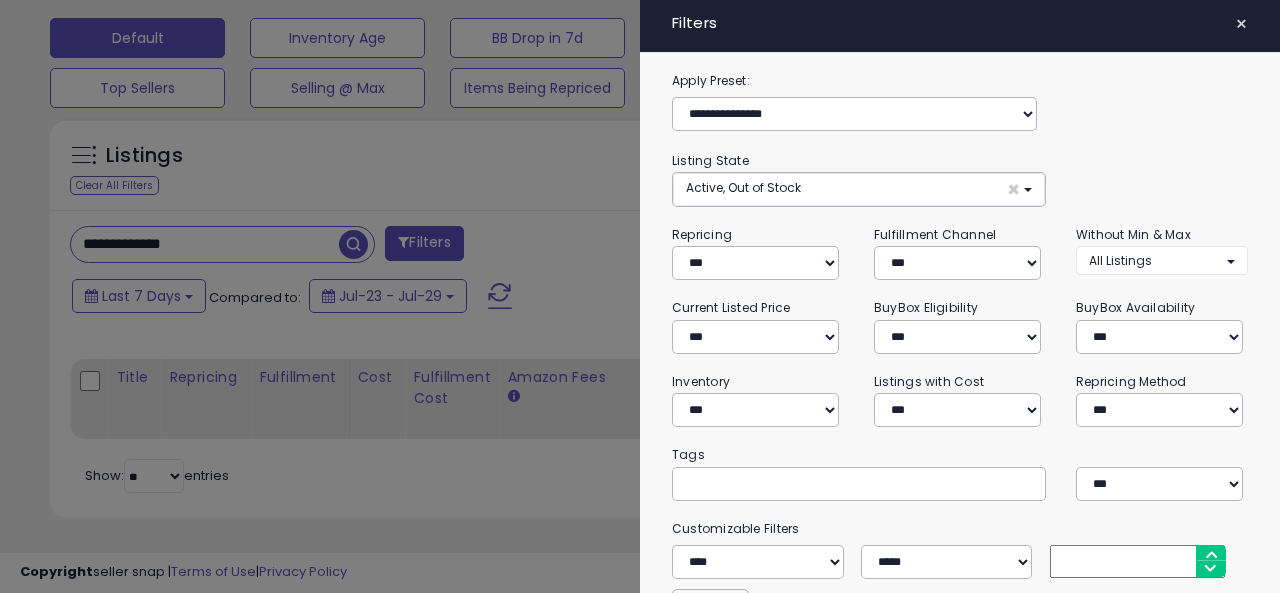 click on "×" at bounding box center [1241, 24] 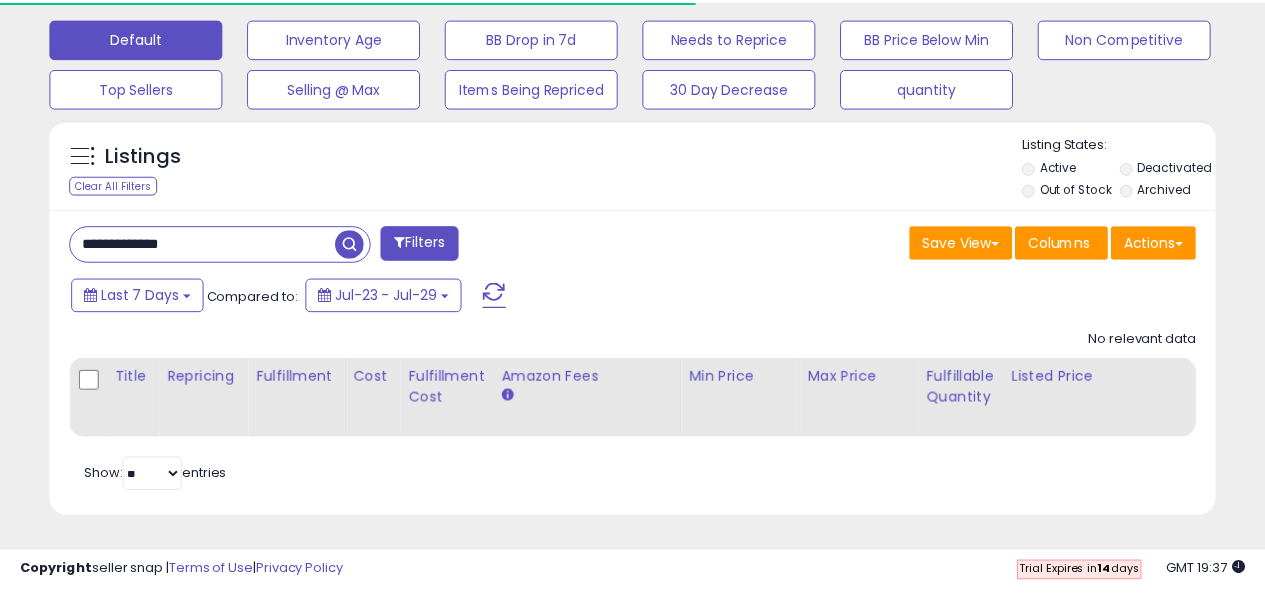 scroll, scrollTop: 410, scrollLeft: 674, axis: both 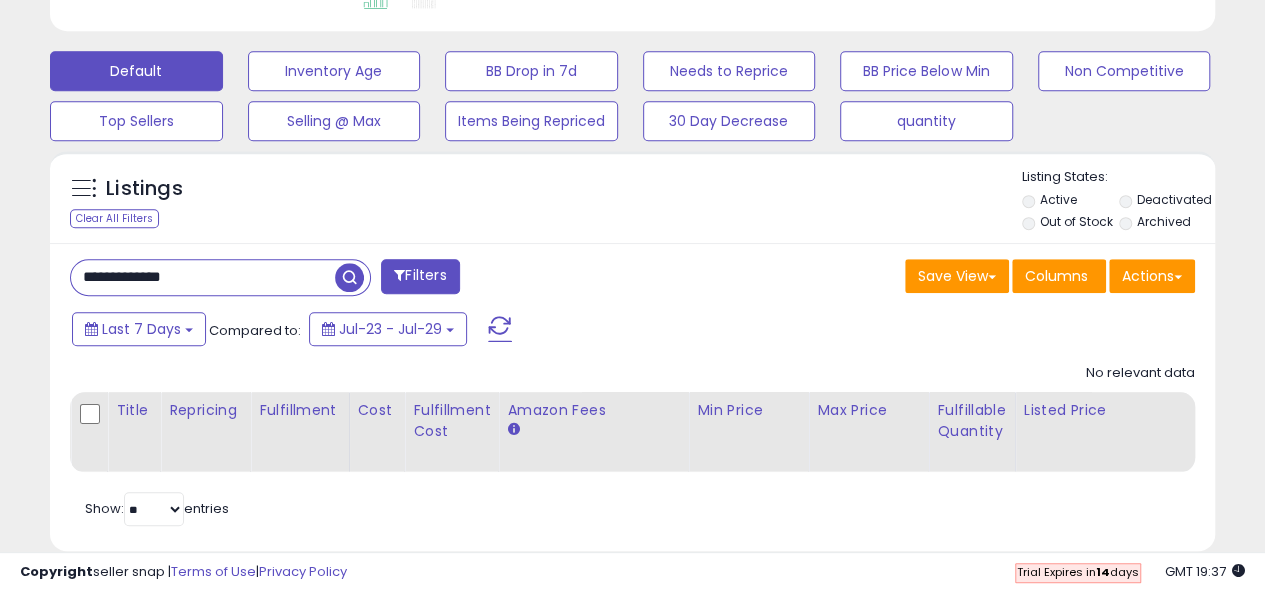 drag, startPoint x: 202, startPoint y: 277, endPoint x: 0, endPoint y: 266, distance: 202.29929 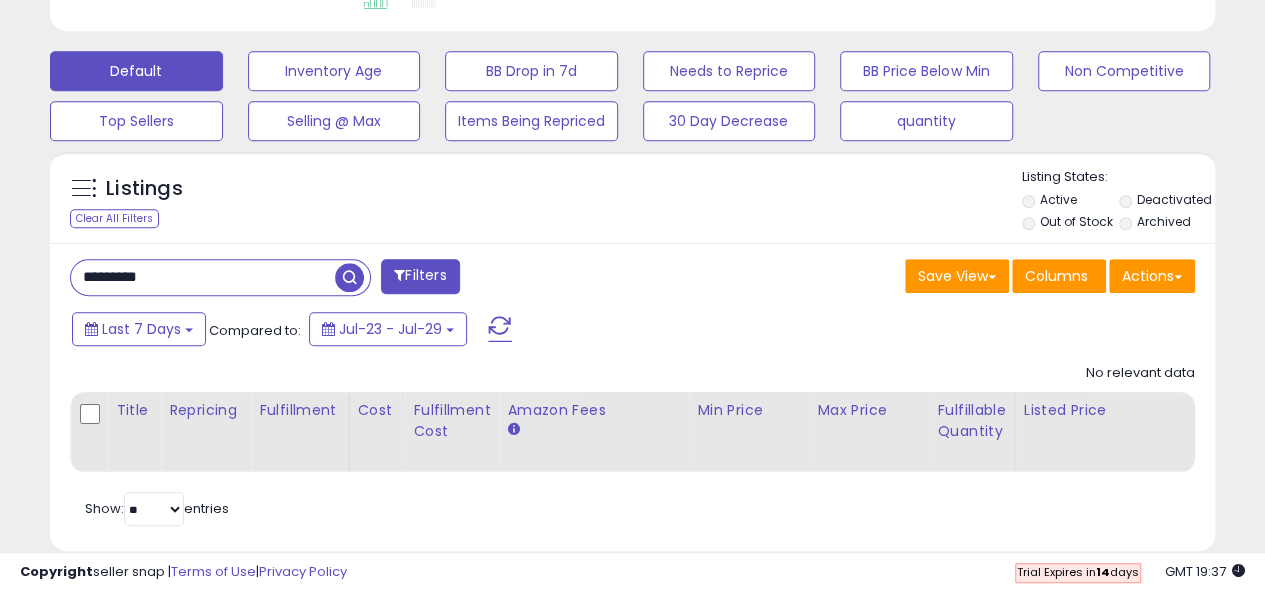 type on "*********" 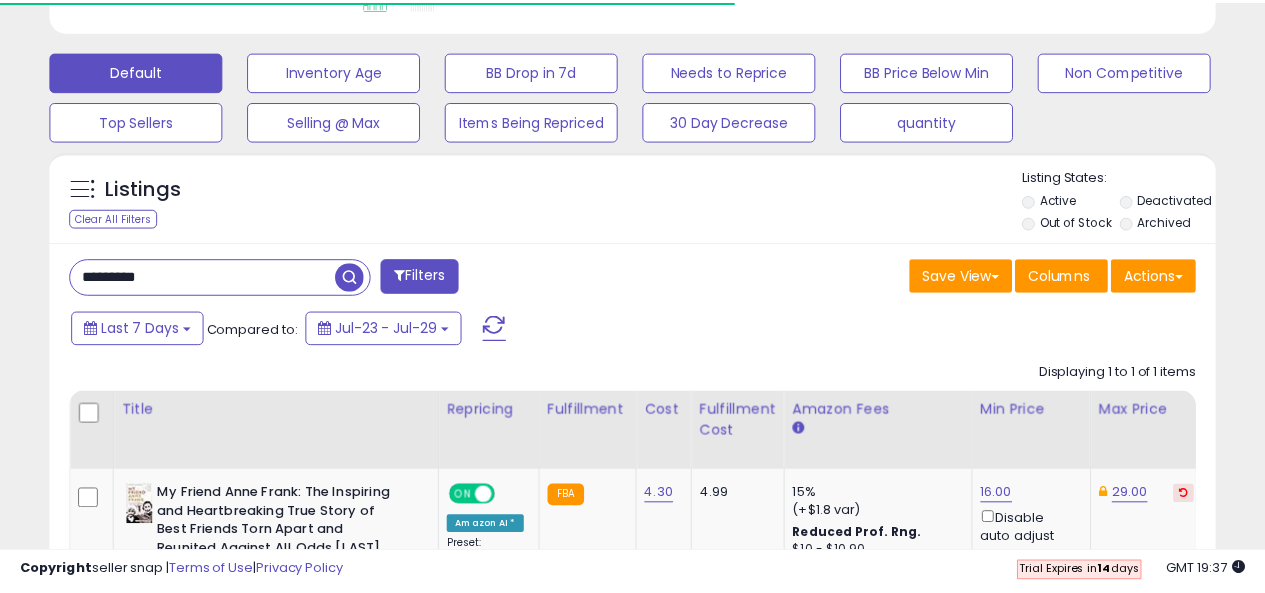 scroll, scrollTop: 410, scrollLeft: 674, axis: both 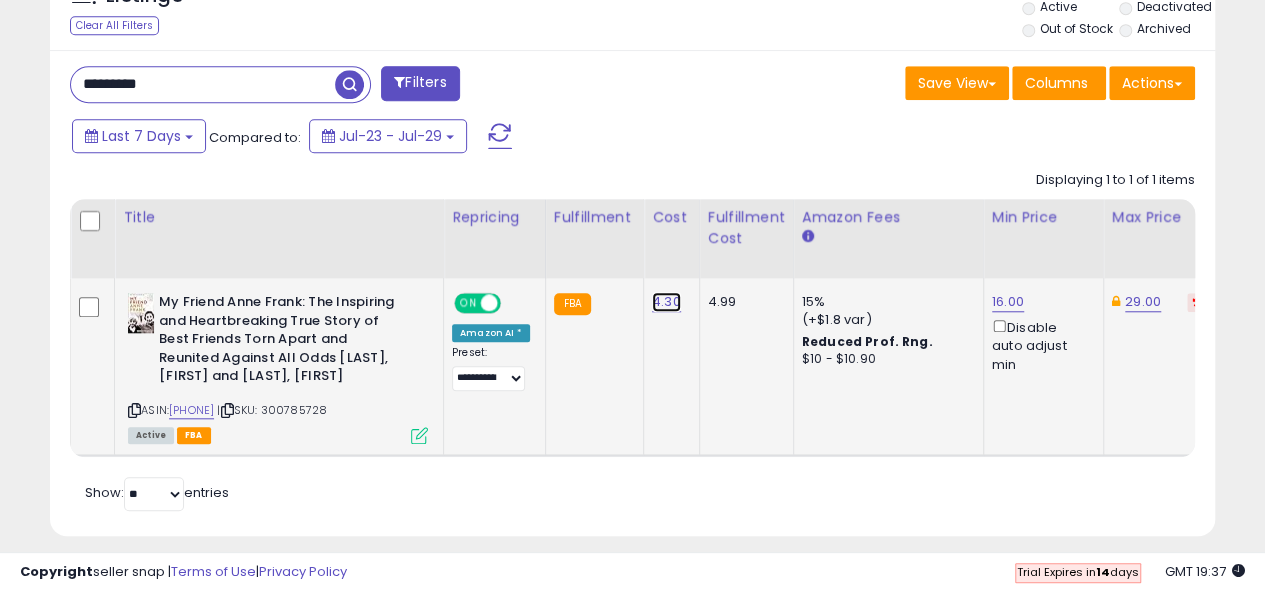 click on "4.30" at bounding box center [666, 302] 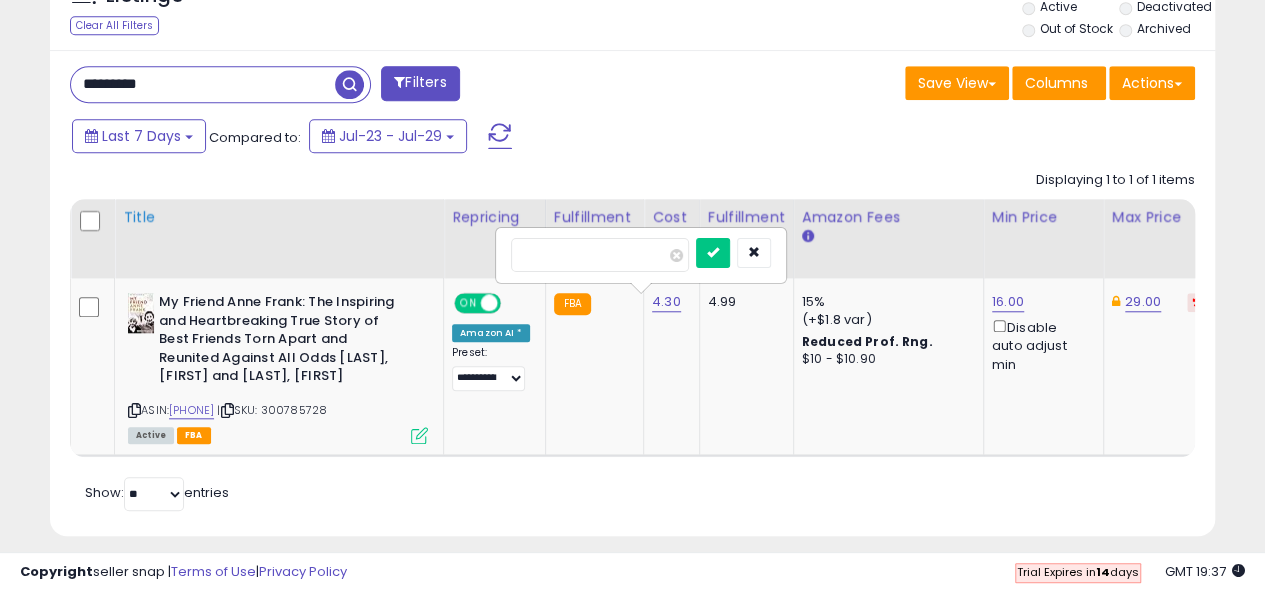 drag, startPoint x: 580, startPoint y: 254, endPoint x: 418, endPoint y: 255, distance: 162.00308 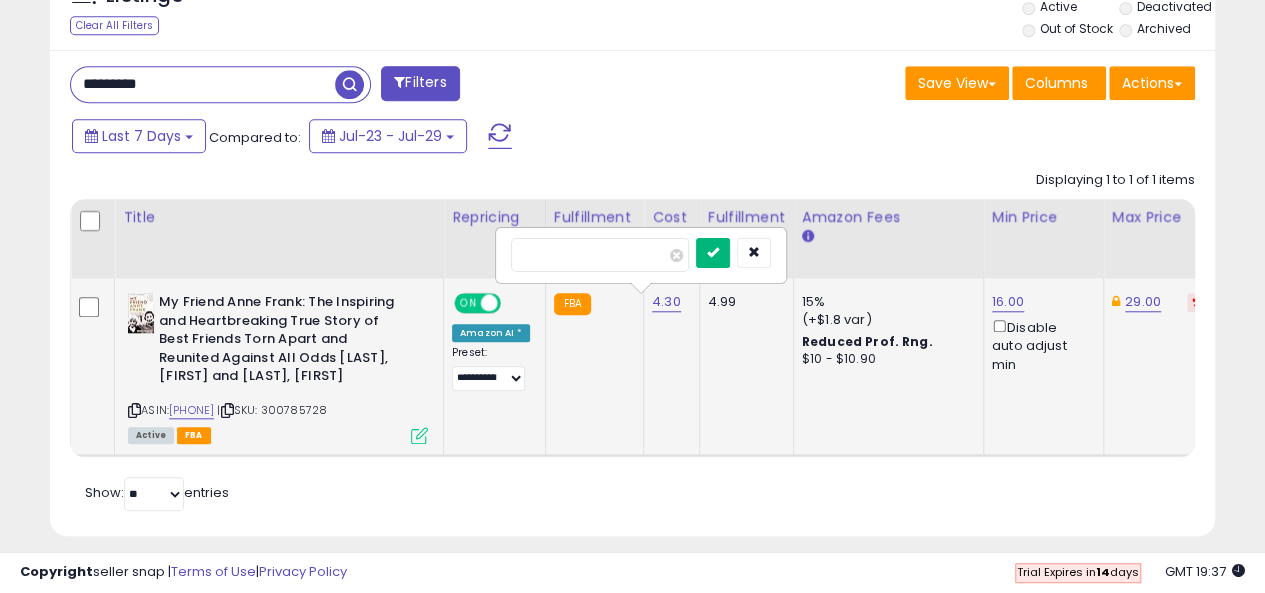 type on "***" 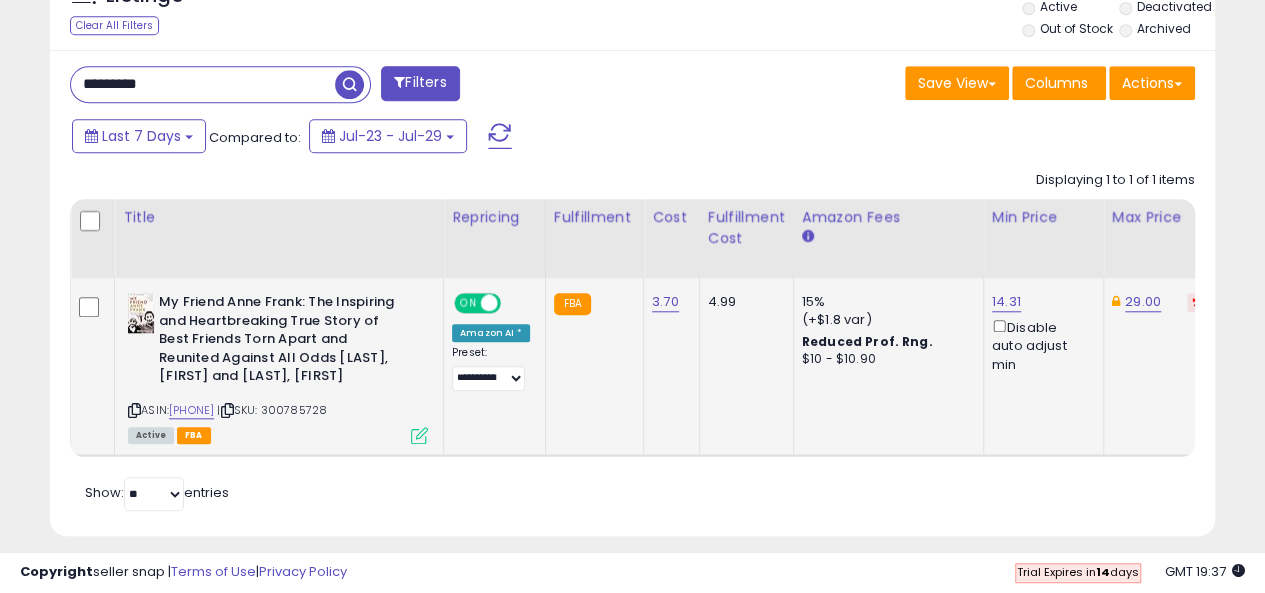 scroll, scrollTop: 0, scrollLeft: 152, axis: horizontal 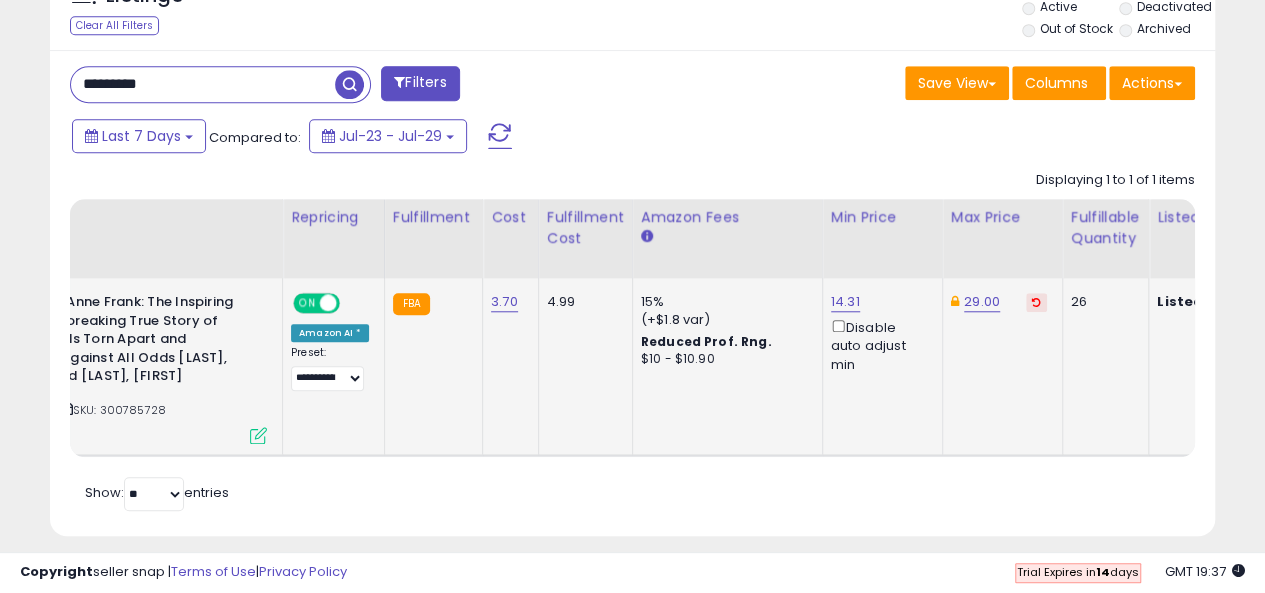 click at bounding box center (1036, 302) 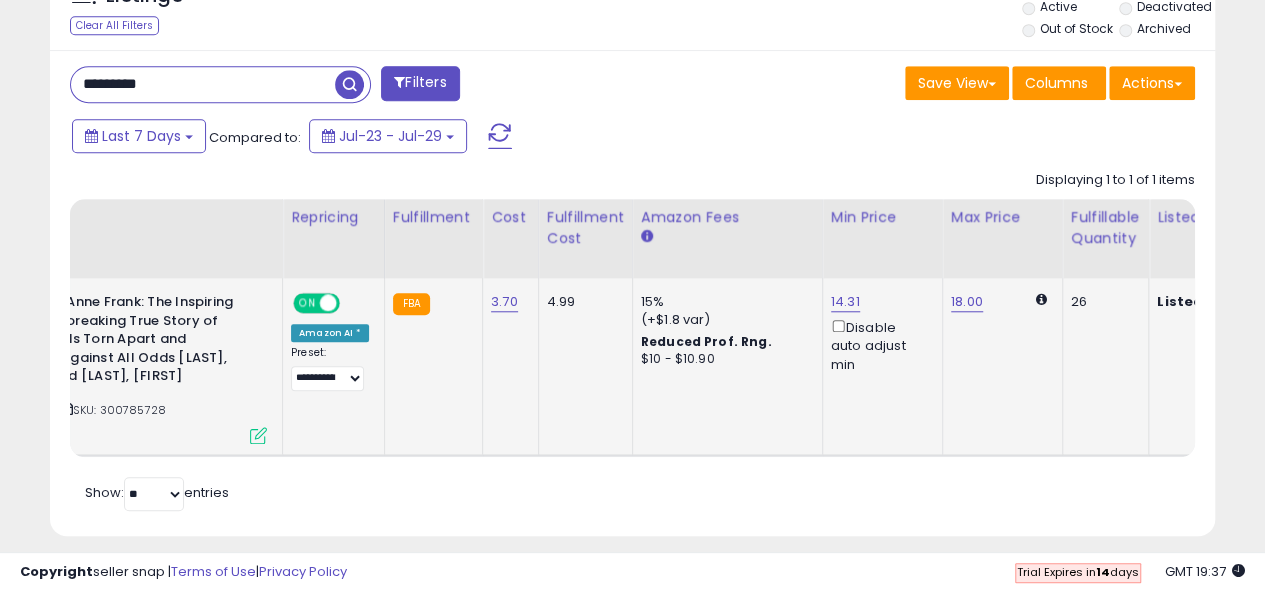 scroll, scrollTop: 0, scrollLeft: 260, axis: horizontal 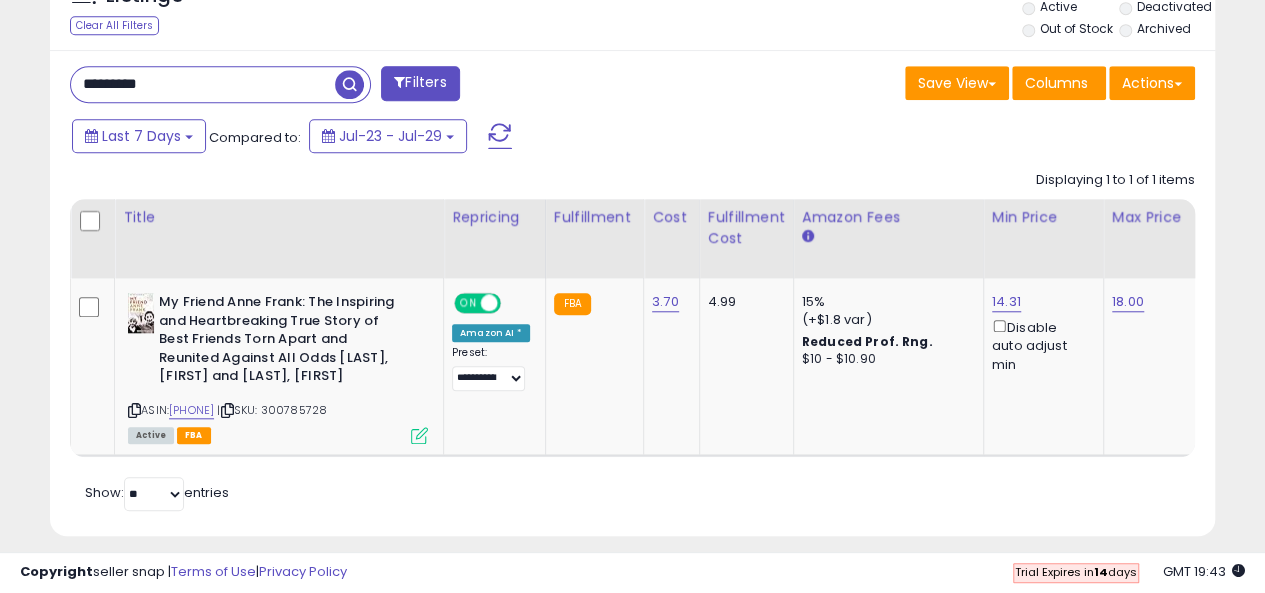 drag, startPoint x: 165, startPoint y: 85, endPoint x: 4, endPoint y: 69, distance: 161.79308 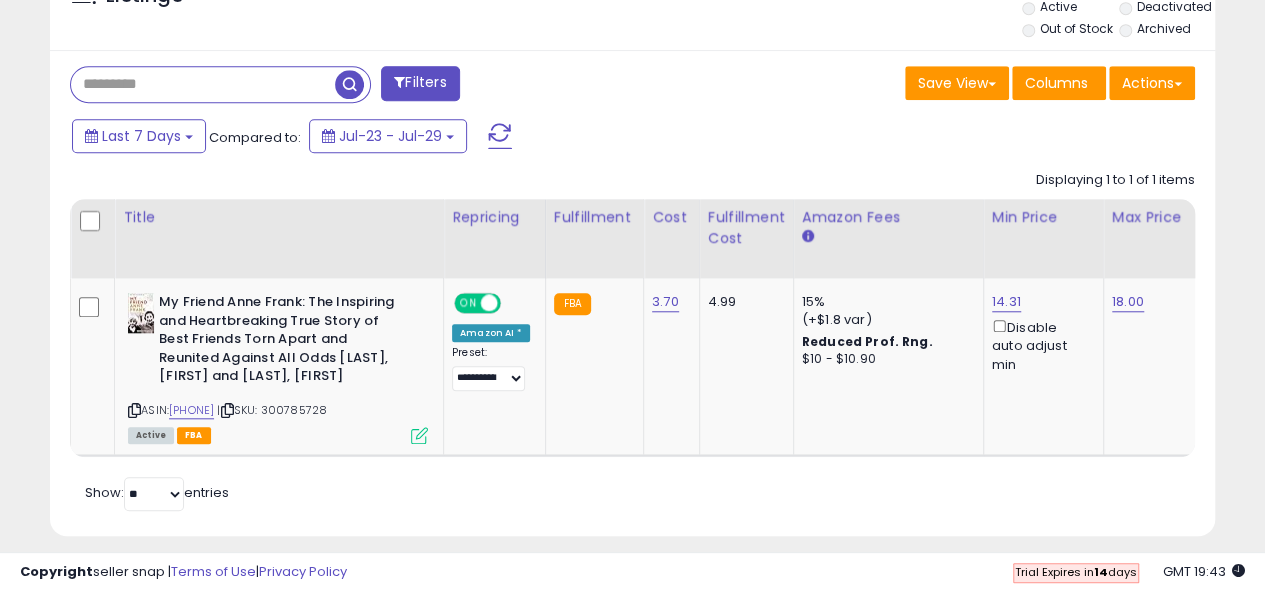 paste on "**********" 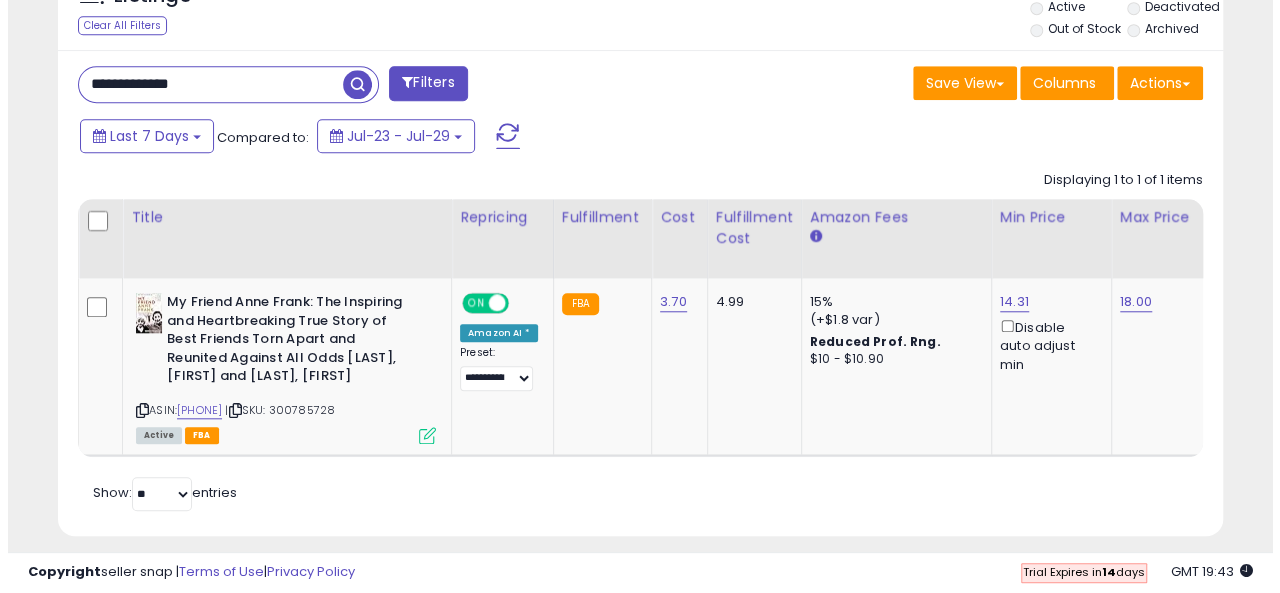 scroll, scrollTop: 625, scrollLeft: 0, axis: vertical 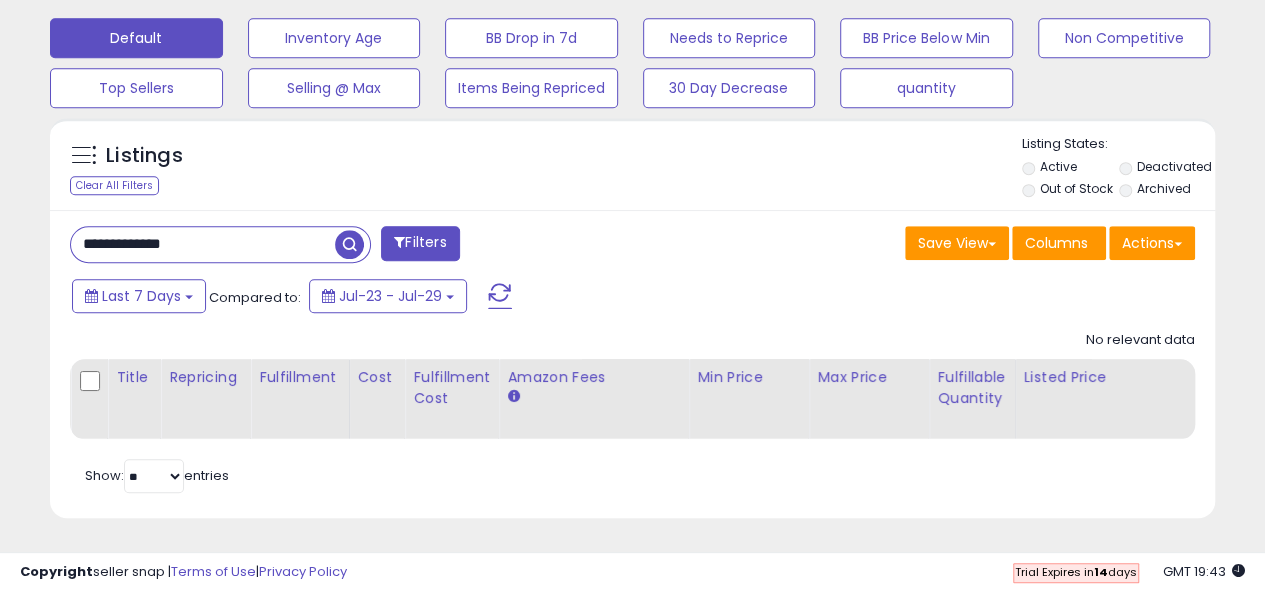 drag, startPoint x: 210, startPoint y: 224, endPoint x: 14, endPoint y: 187, distance: 199.46178 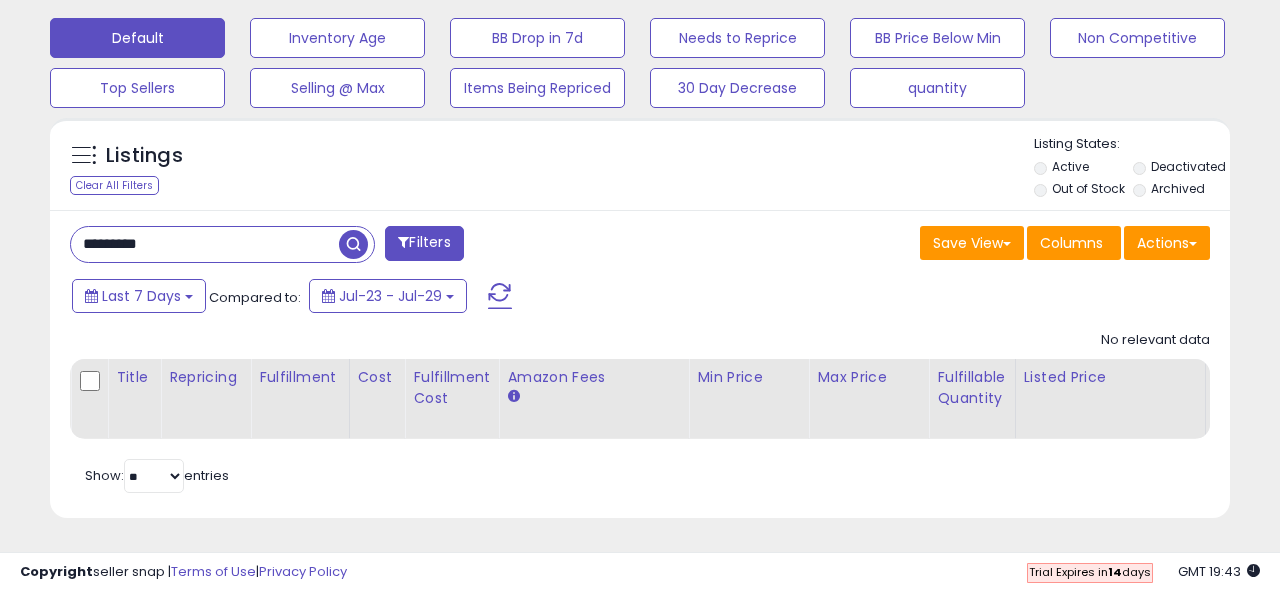 scroll, scrollTop: 999590, scrollLeft: 999317, axis: both 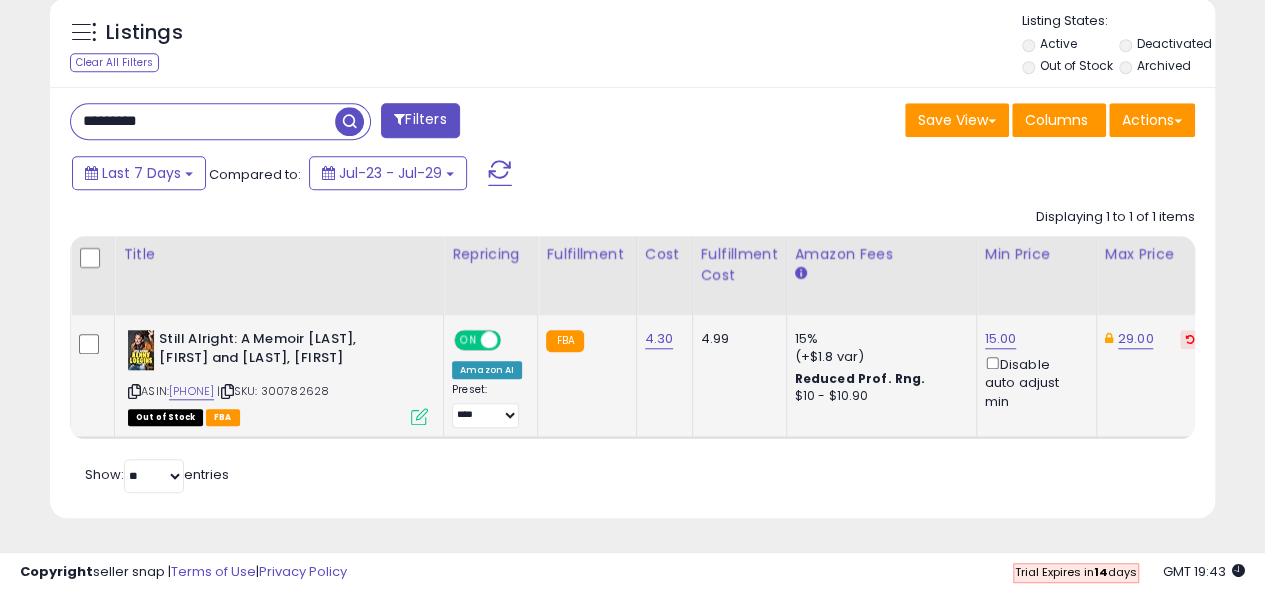 type on "*********" 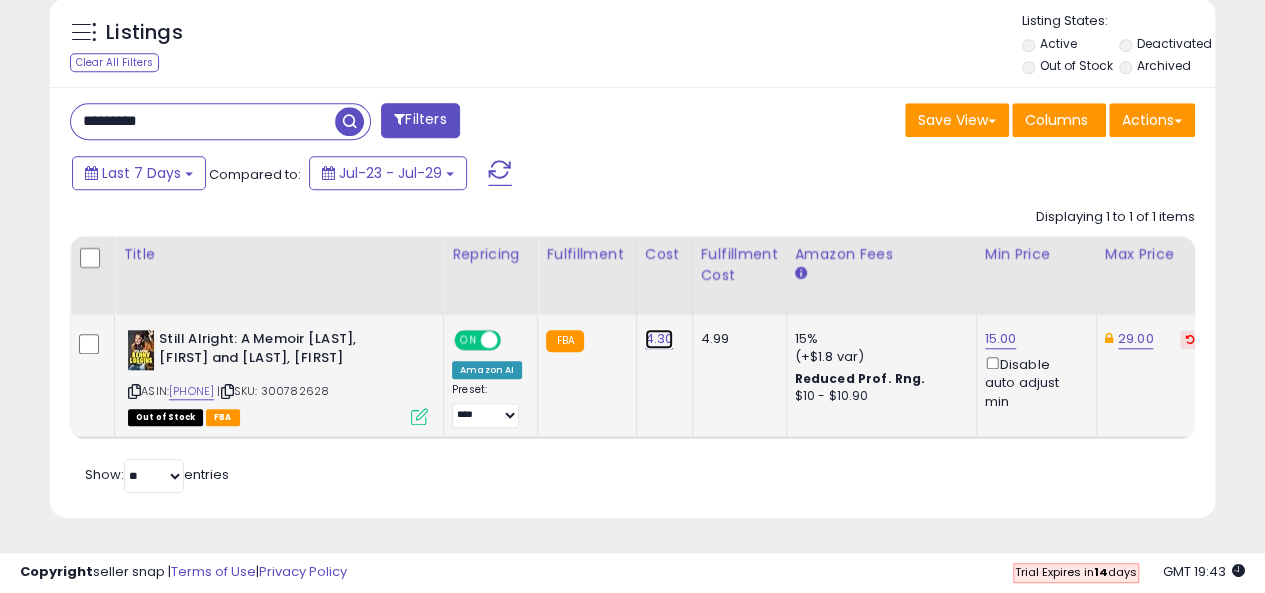 click on "4.30" at bounding box center (659, 339) 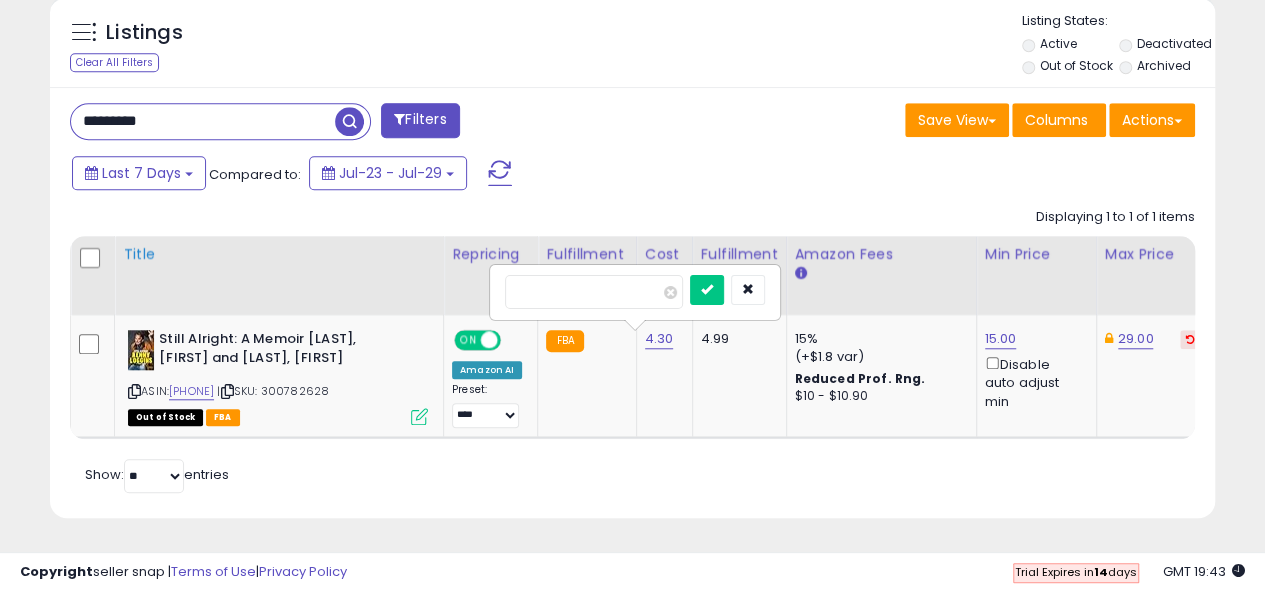 drag, startPoint x: 559, startPoint y: 281, endPoint x: 391, endPoint y: 245, distance: 171.81386 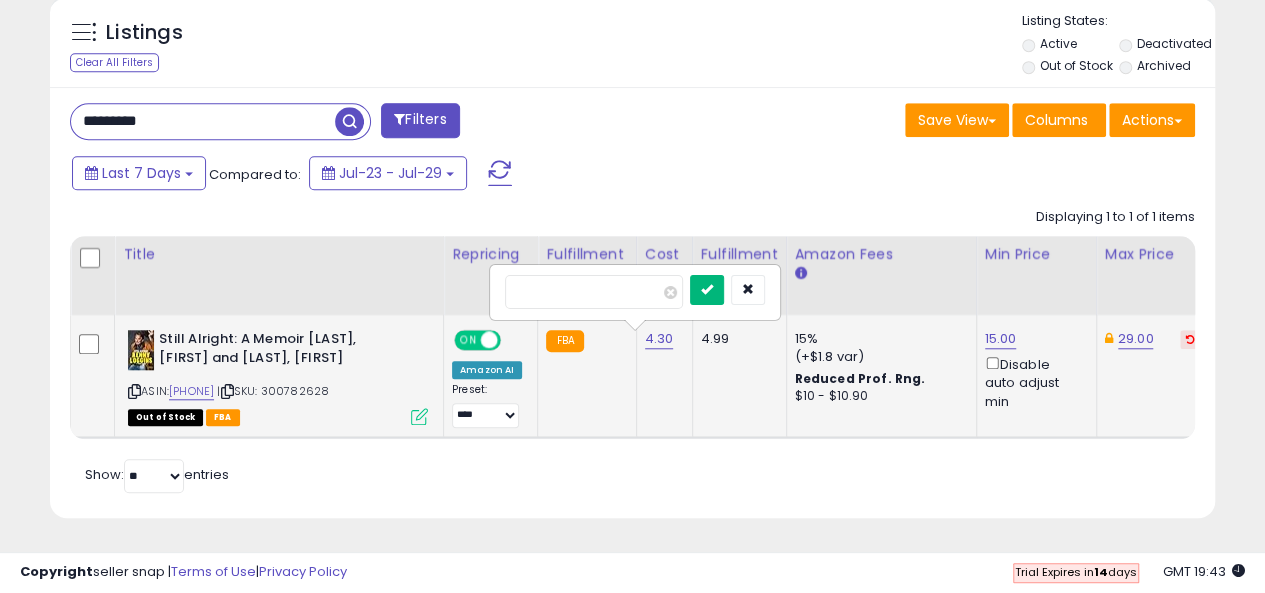 type on "***" 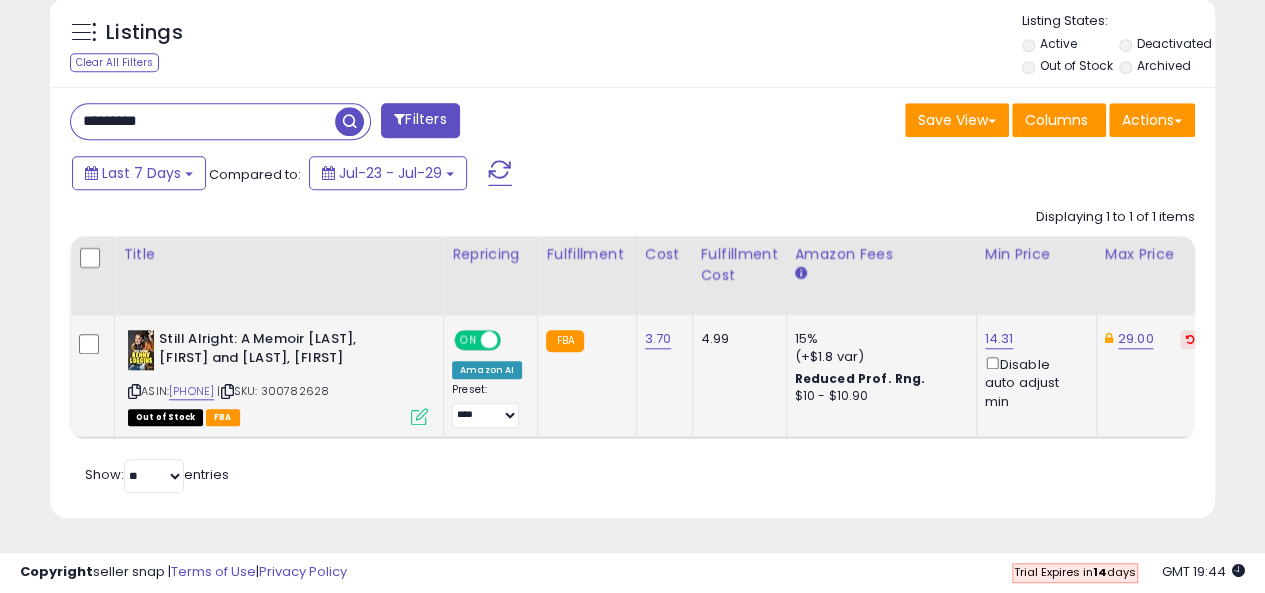 drag, startPoint x: 206, startPoint y: 107, endPoint x: 21, endPoint y: 73, distance: 188.09837 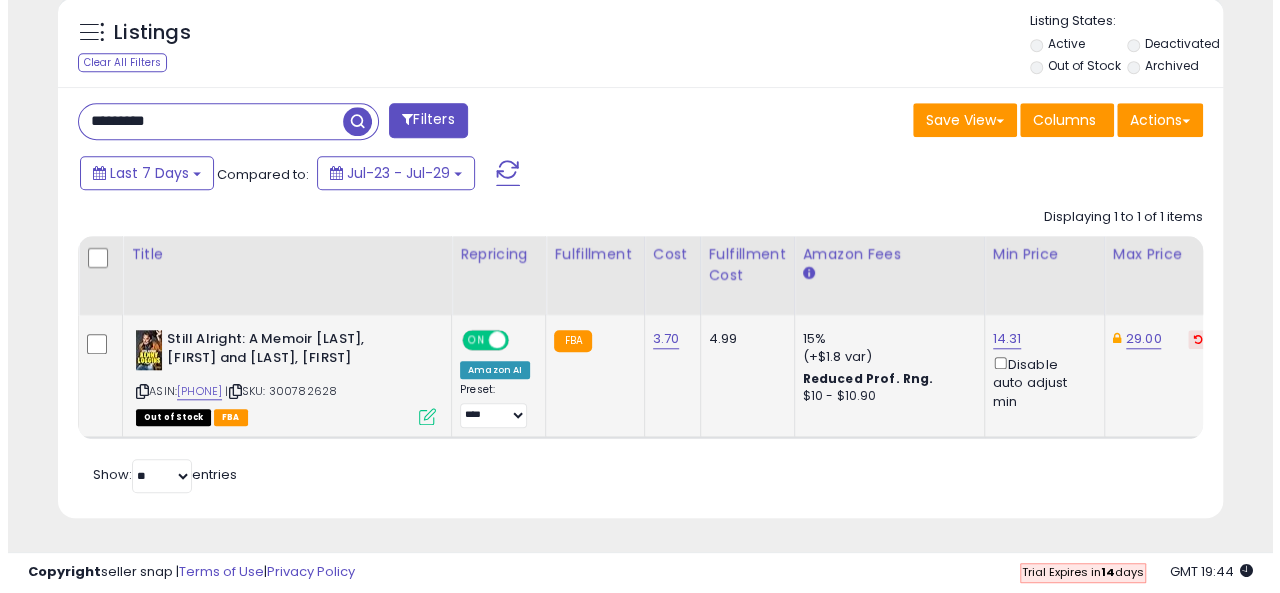 scroll, scrollTop: 625, scrollLeft: 0, axis: vertical 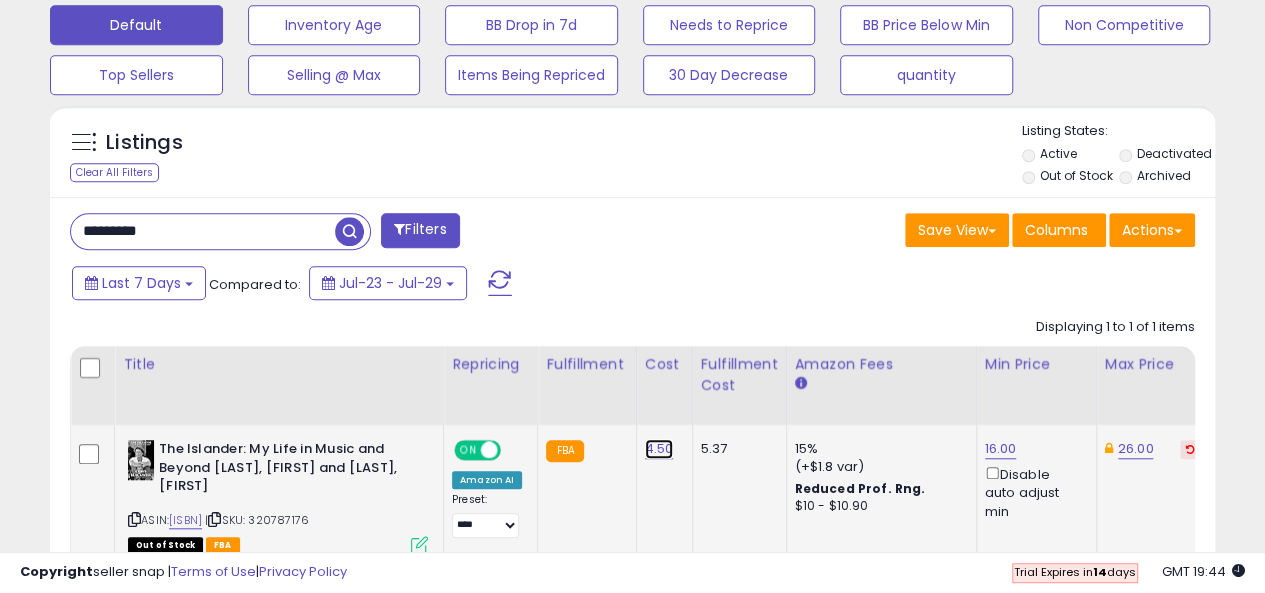 click on "4.50" at bounding box center [659, 449] 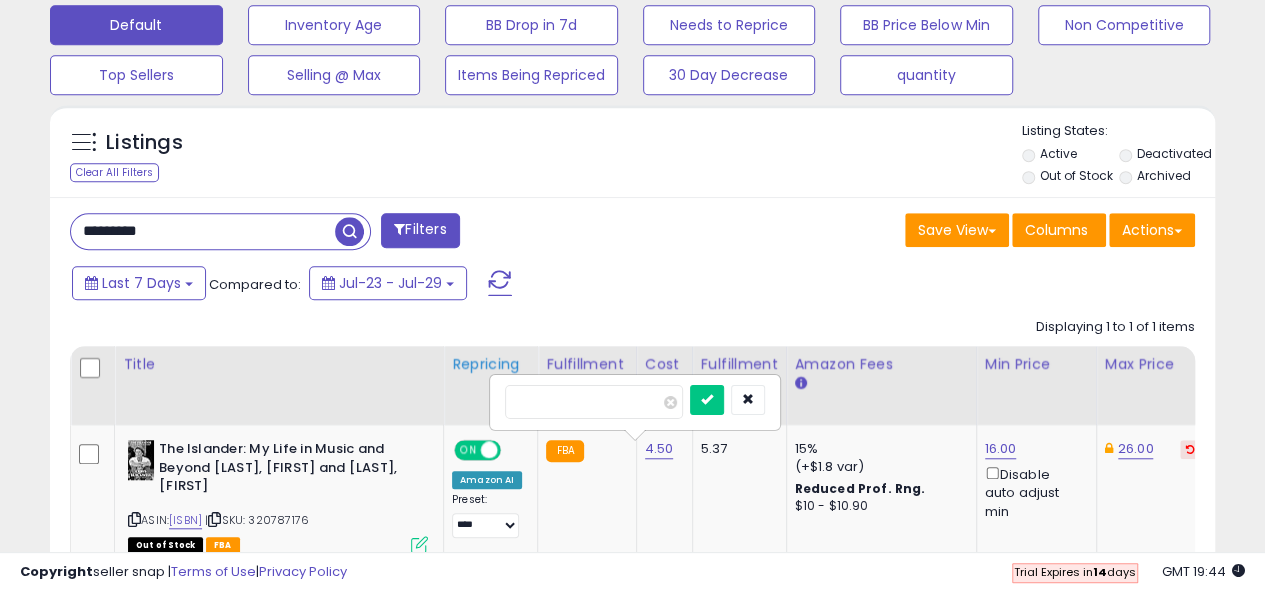 drag, startPoint x: 571, startPoint y: 397, endPoint x: 448, endPoint y: 386, distance: 123.49089 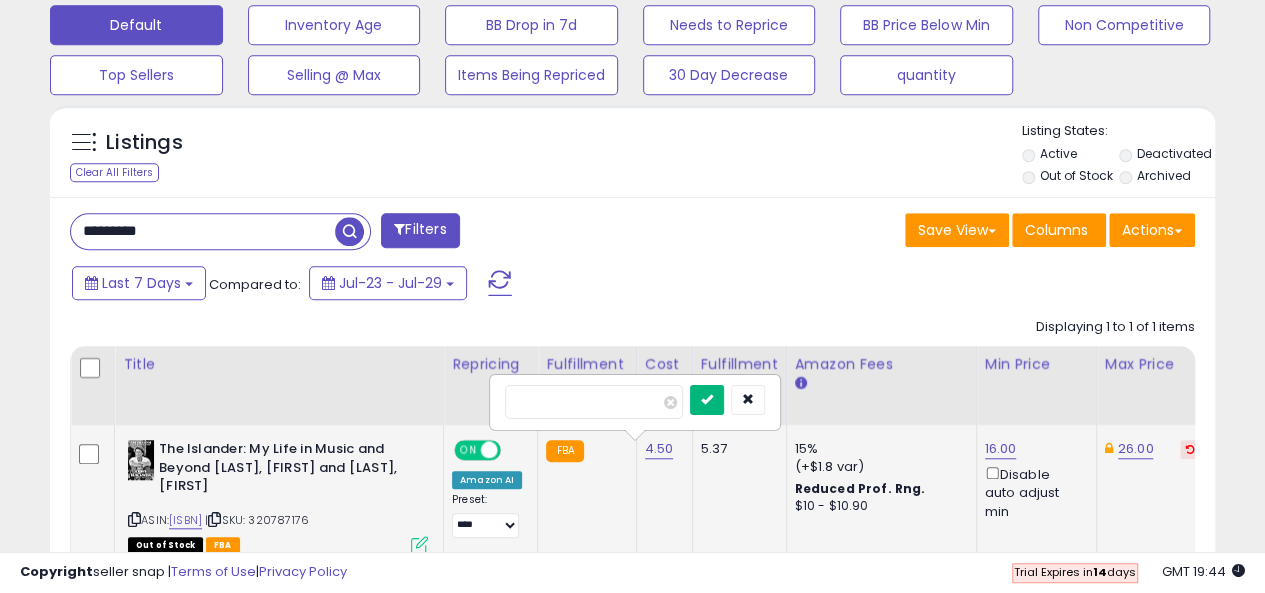 type on "***" 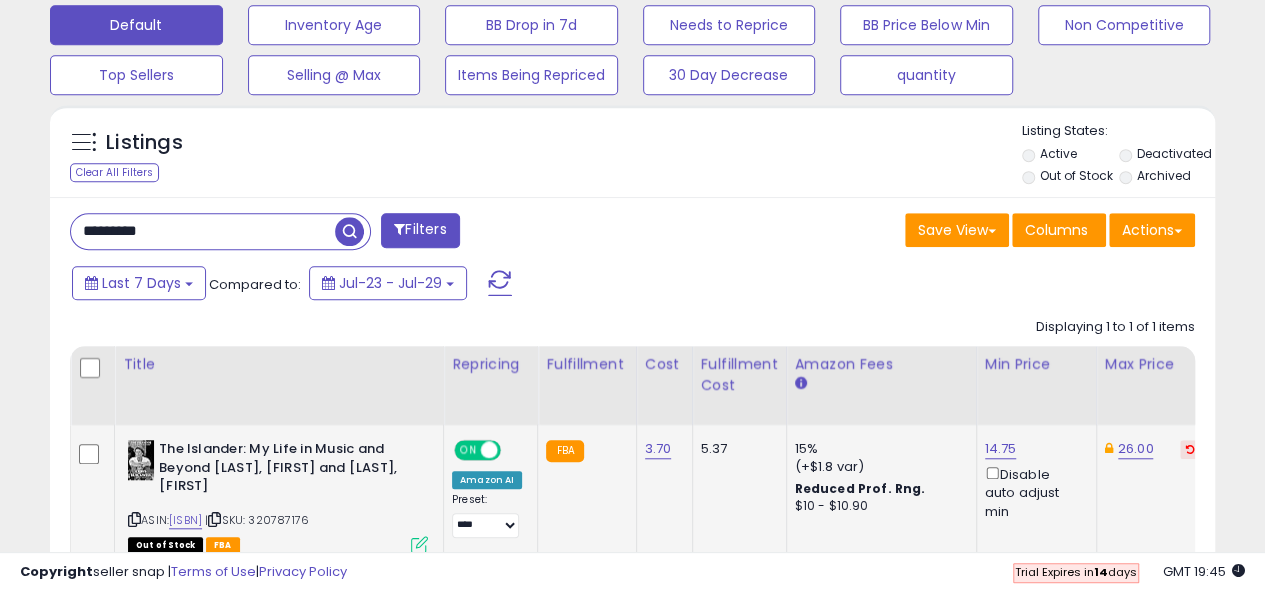 drag, startPoint x: 210, startPoint y: 234, endPoint x: 17, endPoint y: 214, distance: 194.03351 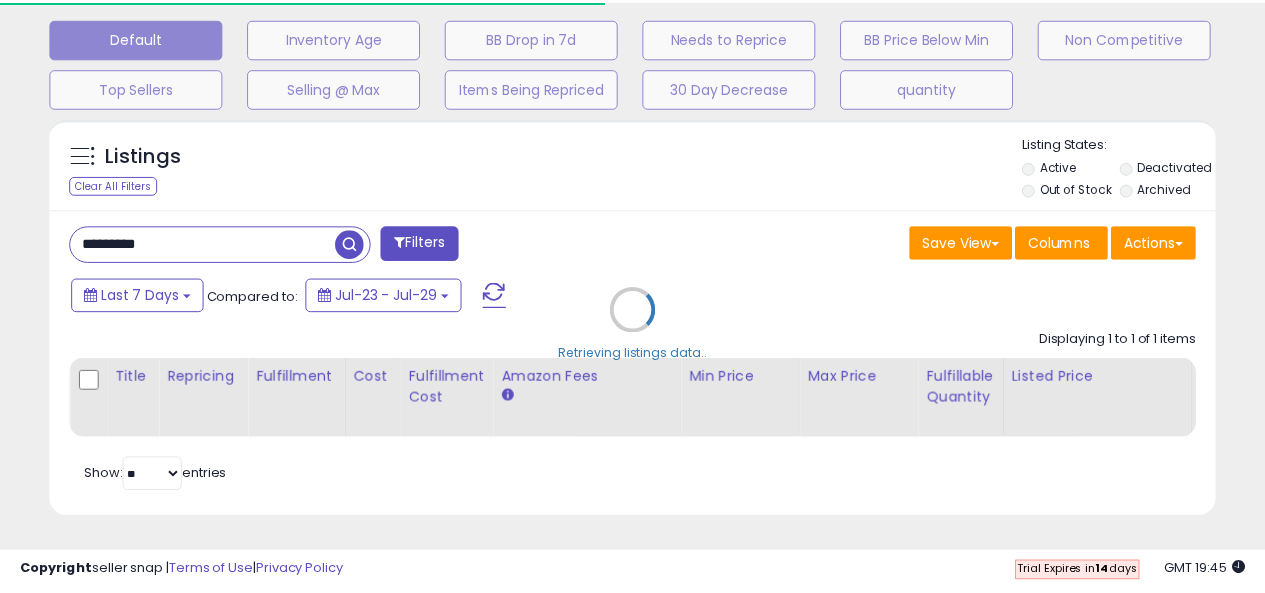 scroll, scrollTop: 410, scrollLeft: 674, axis: both 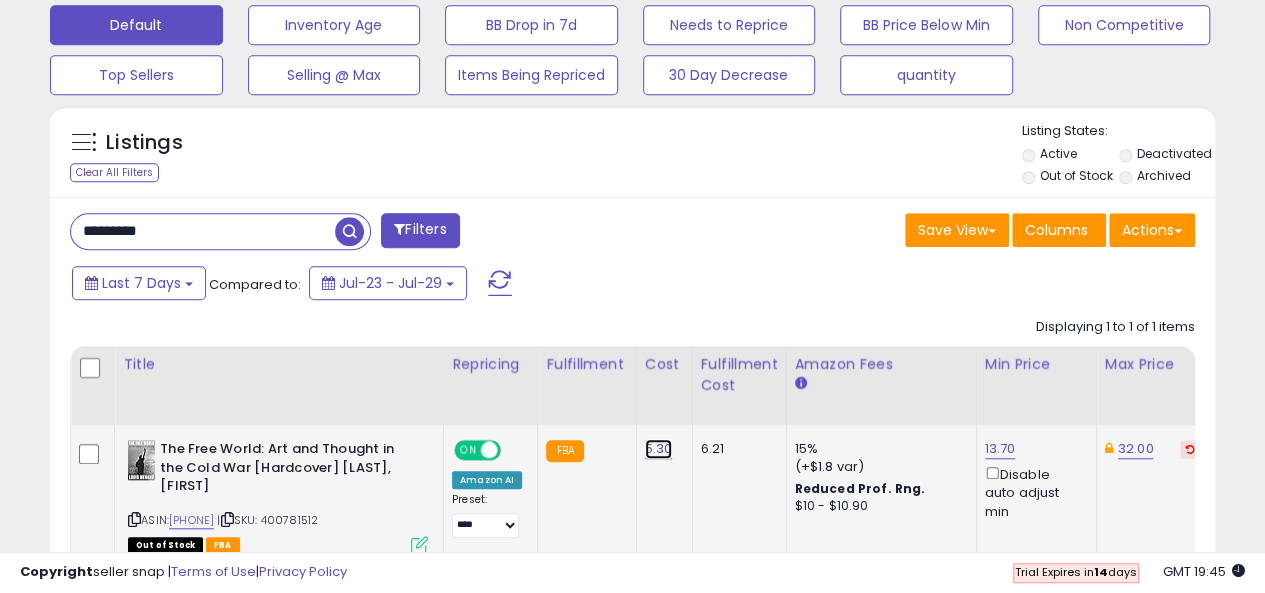 click on "5.30" at bounding box center (659, 449) 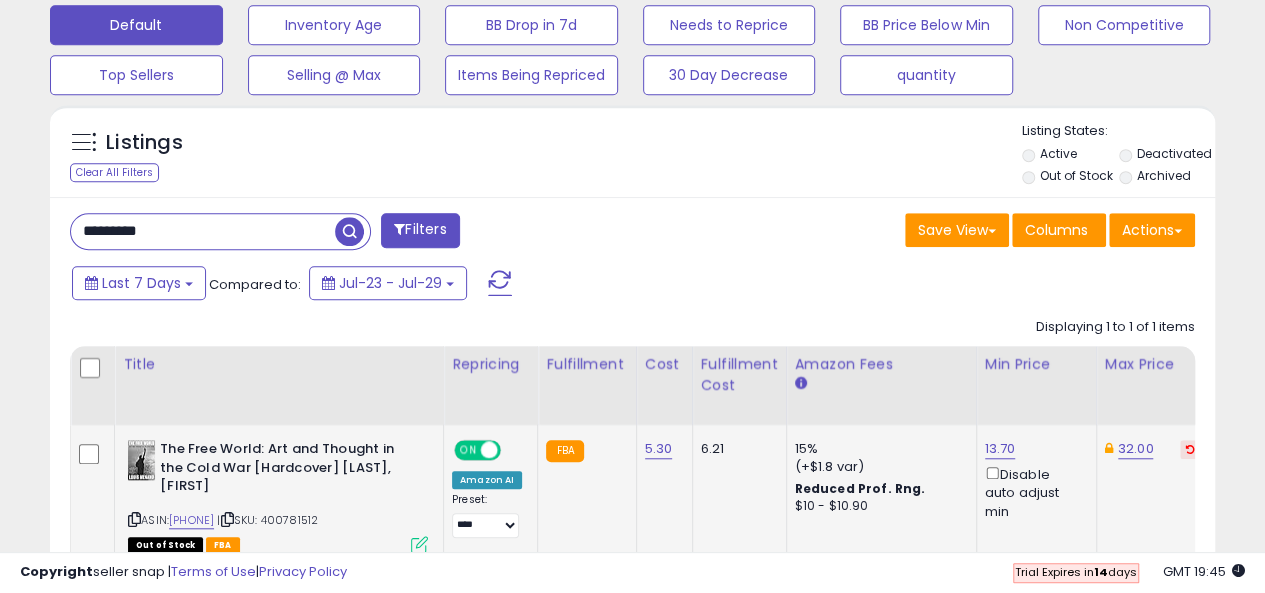 scroll, scrollTop: 999590, scrollLeft: 999326, axis: both 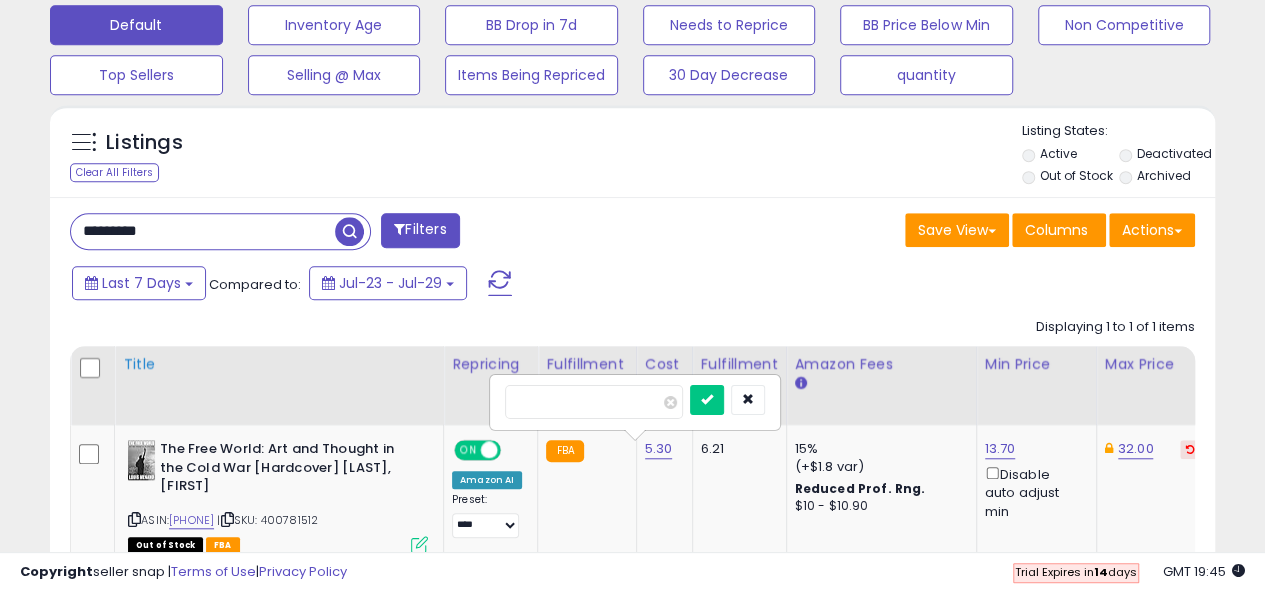 drag, startPoint x: 552, startPoint y: 398, endPoint x: 413, endPoint y: 391, distance: 139.17615 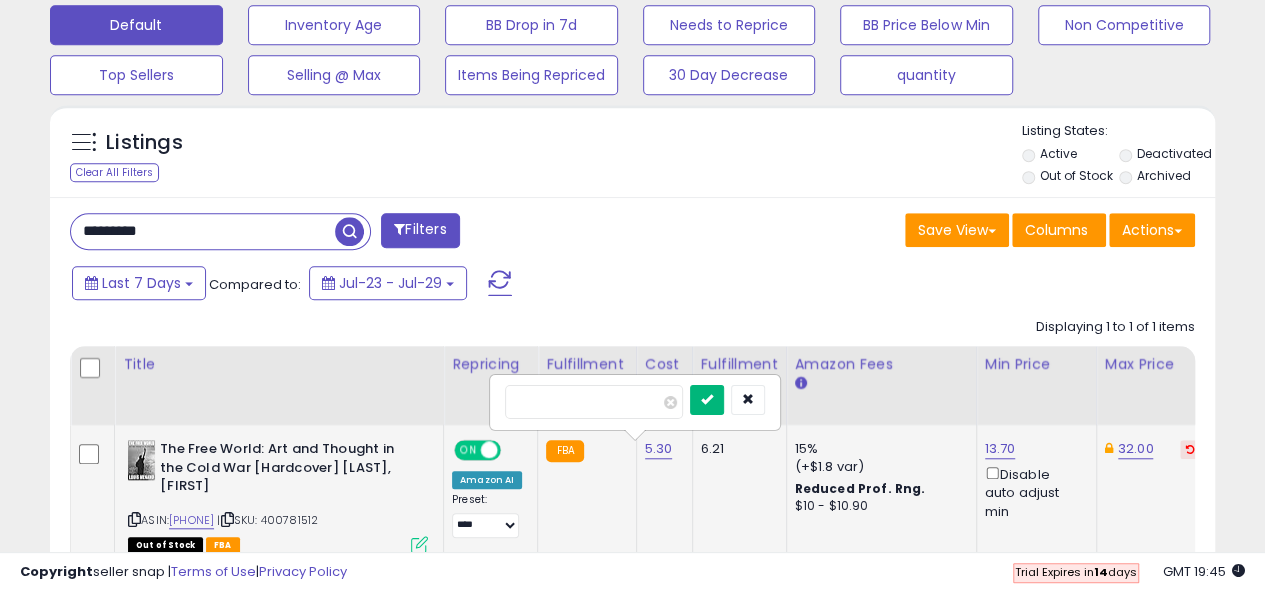 type on "***" 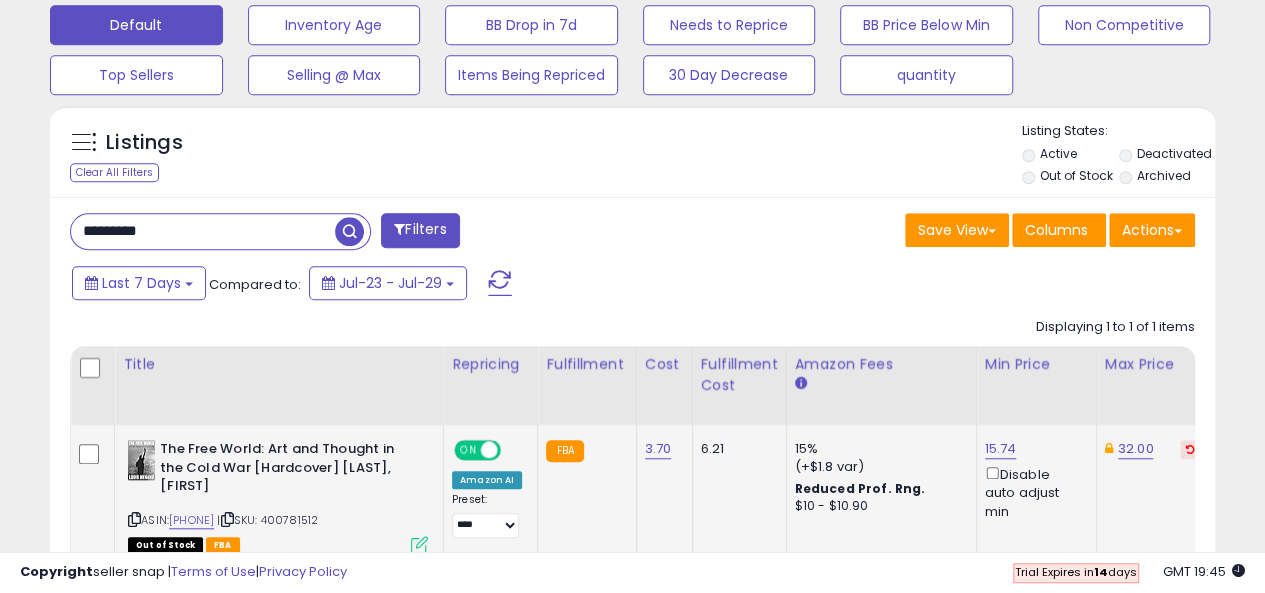 scroll, scrollTop: 0, scrollLeft: 116, axis: horizontal 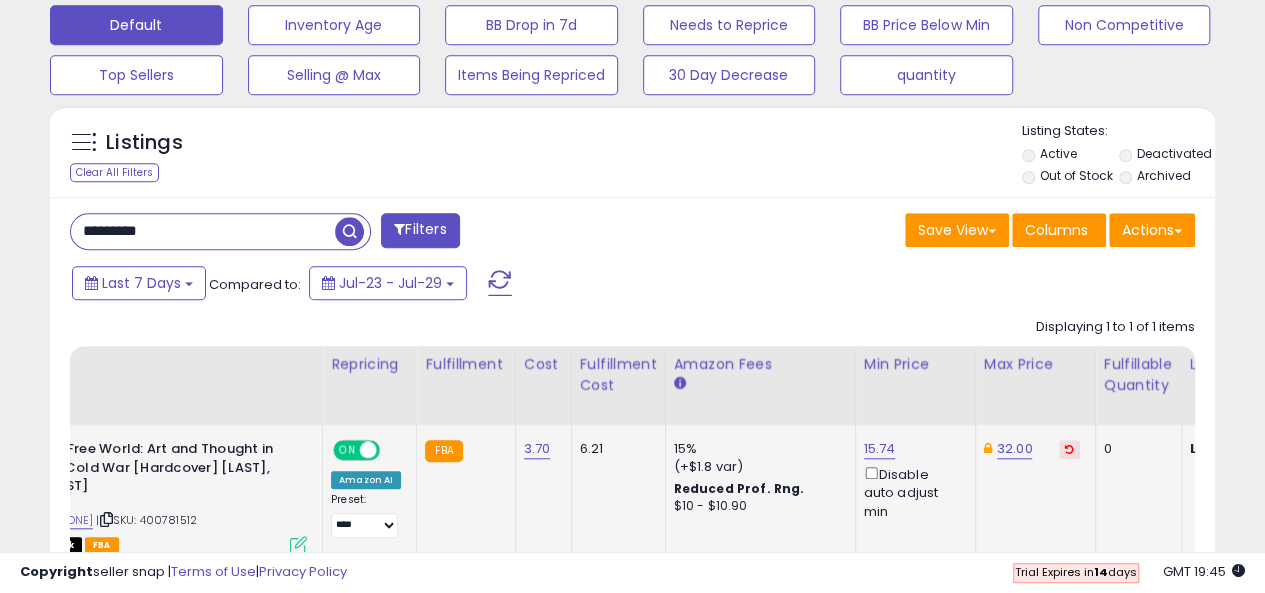 click at bounding box center (1069, 449) 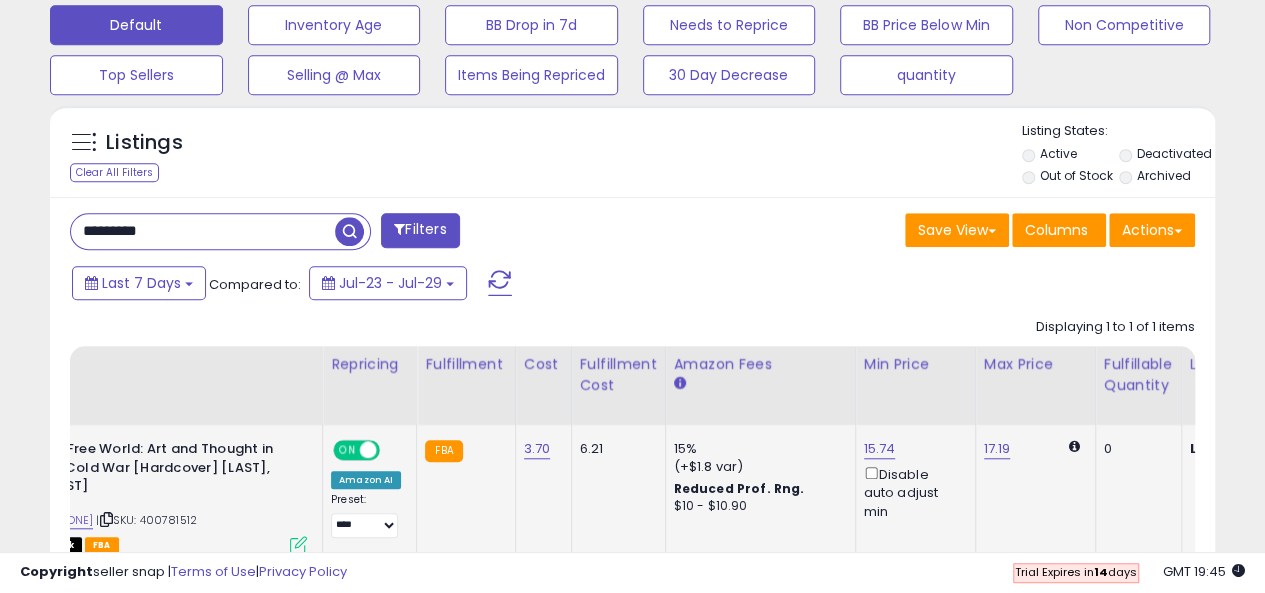 click at bounding box center (1073, 446) 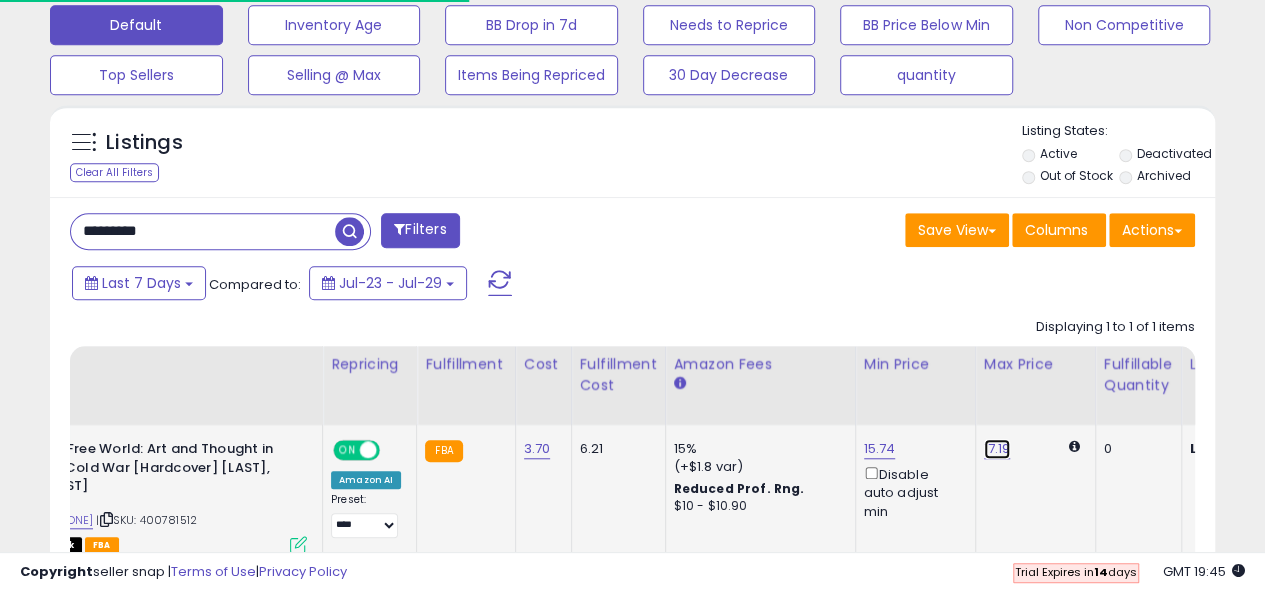 click on "17.19" at bounding box center (997, 449) 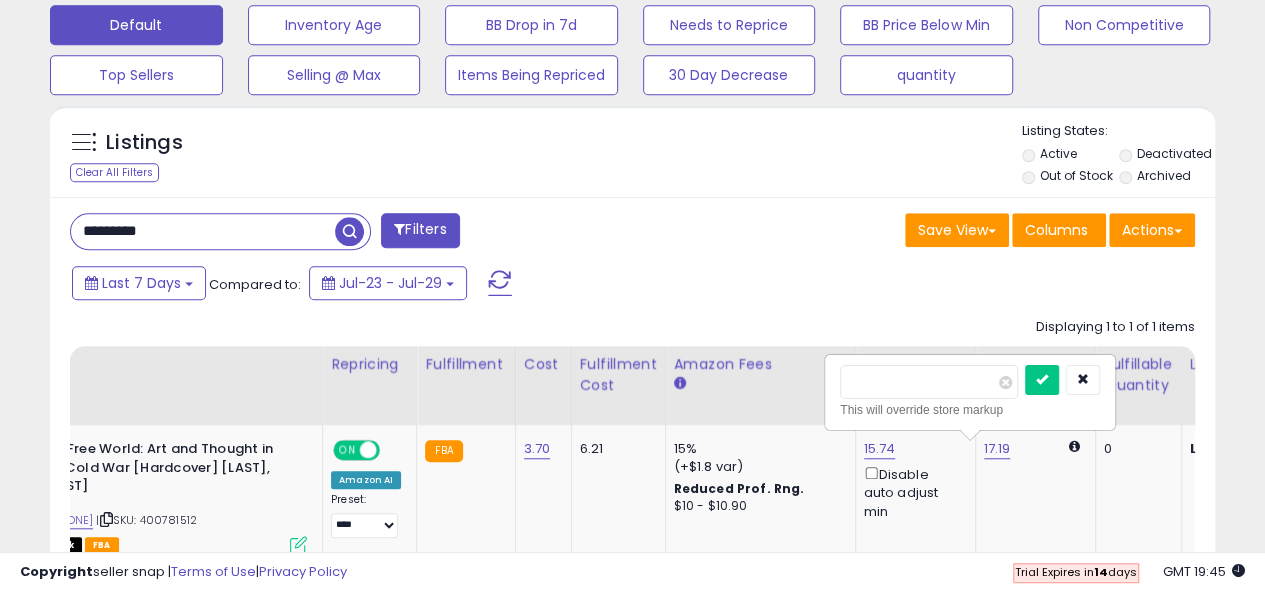 drag, startPoint x: 898, startPoint y: 379, endPoint x: 787, endPoint y: 363, distance: 112.147224 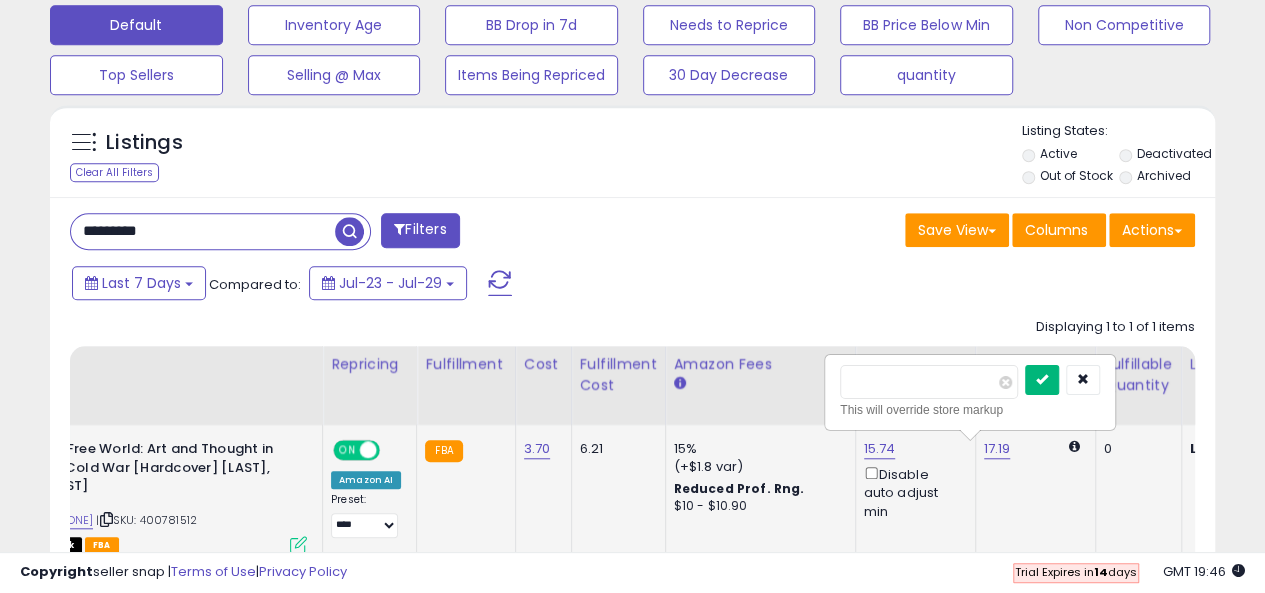 type on "**" 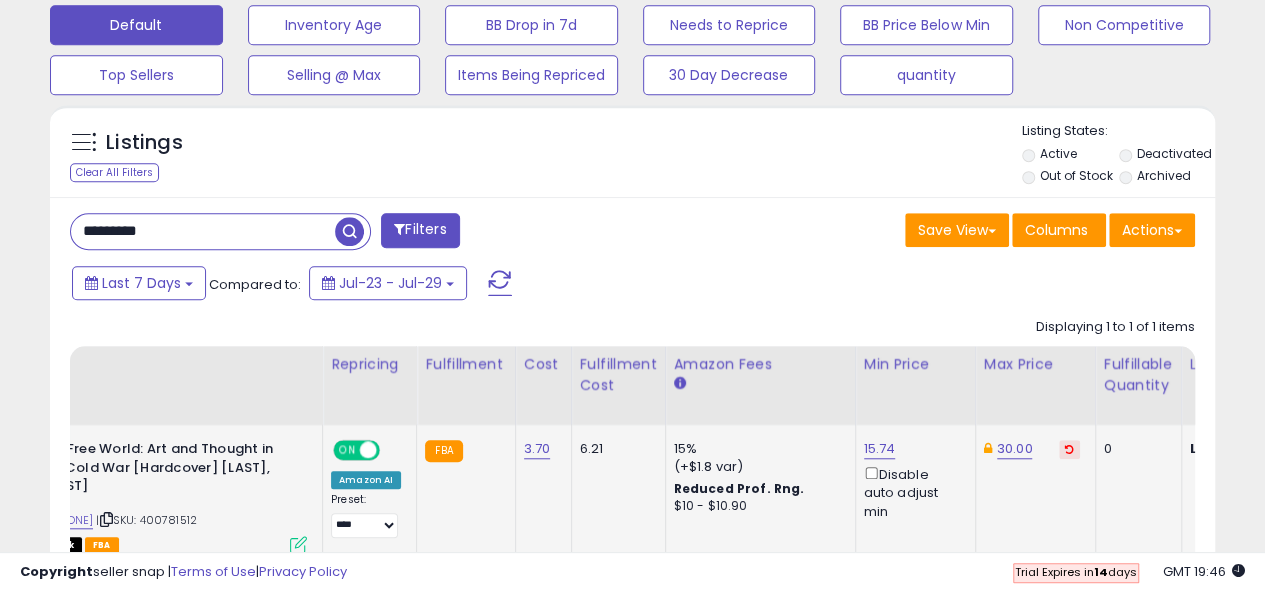 scroll, scrollTop: 0, scrollLeft: 0, axis: both 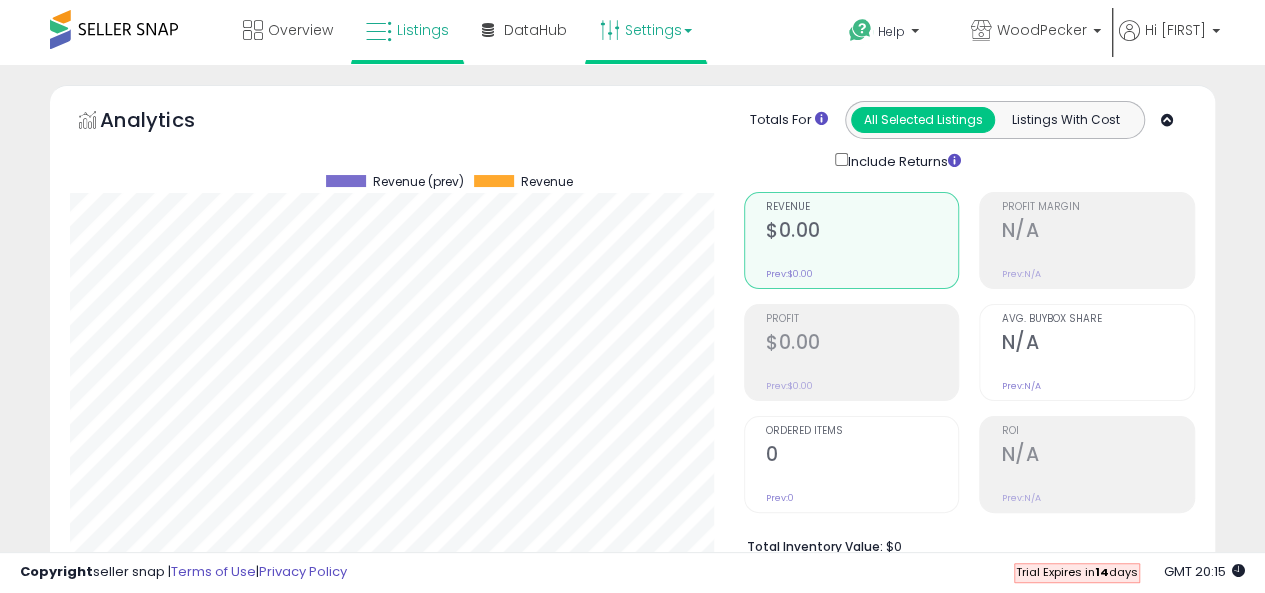 click on "Settings" at bounding box center (646, 30) 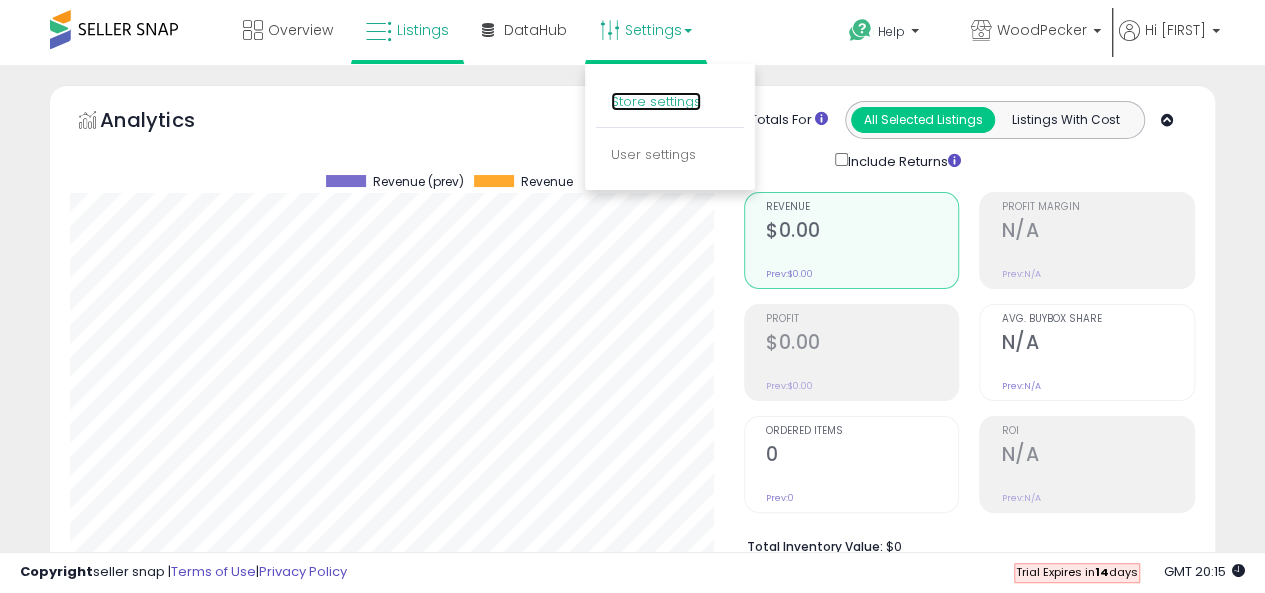 click on "Store
settings" at bounding box center (656, 101) 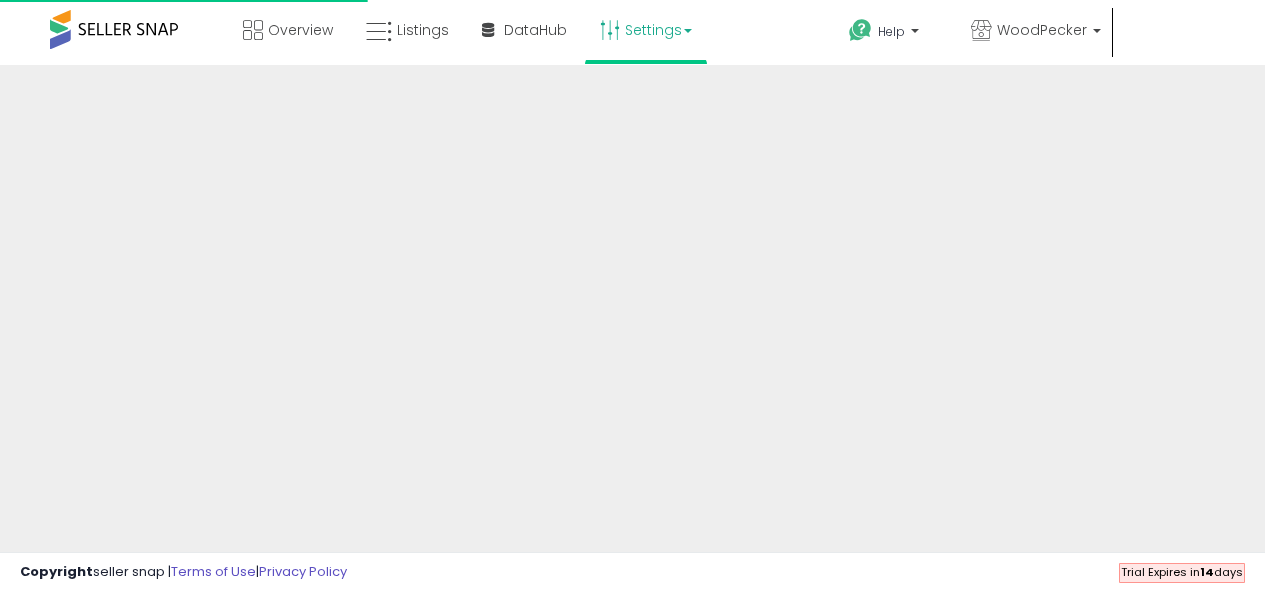 scroll, scrollTop: 0, scrollLeft: 0, axis: both 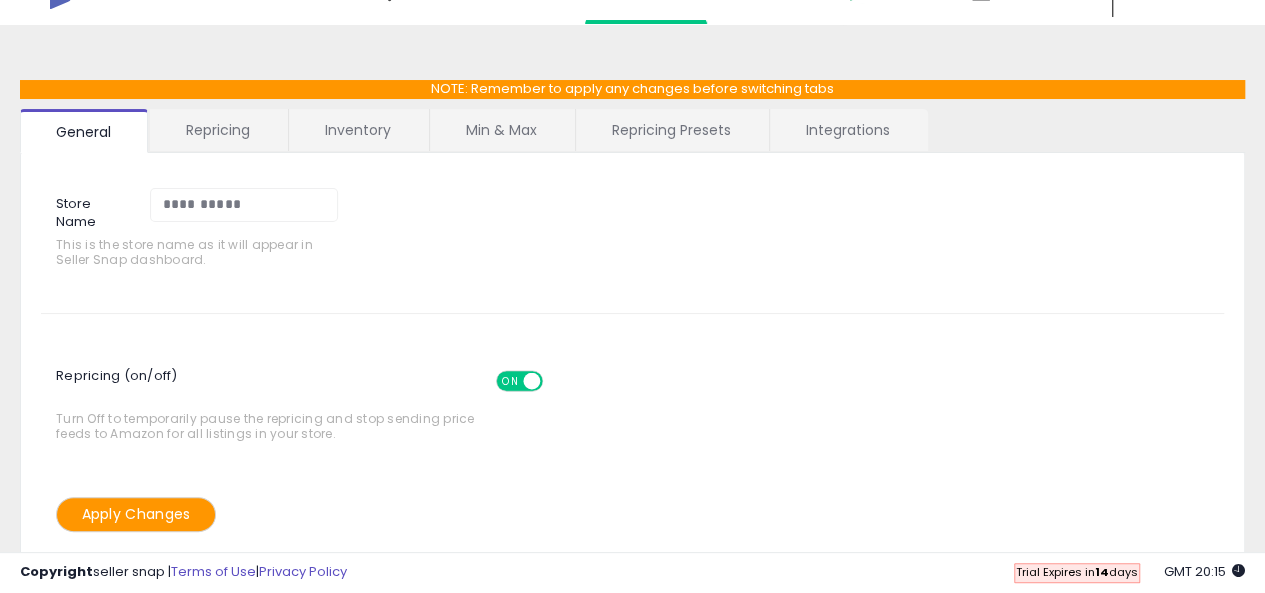 click on "Min & Max" at bounding box center (501, 130) 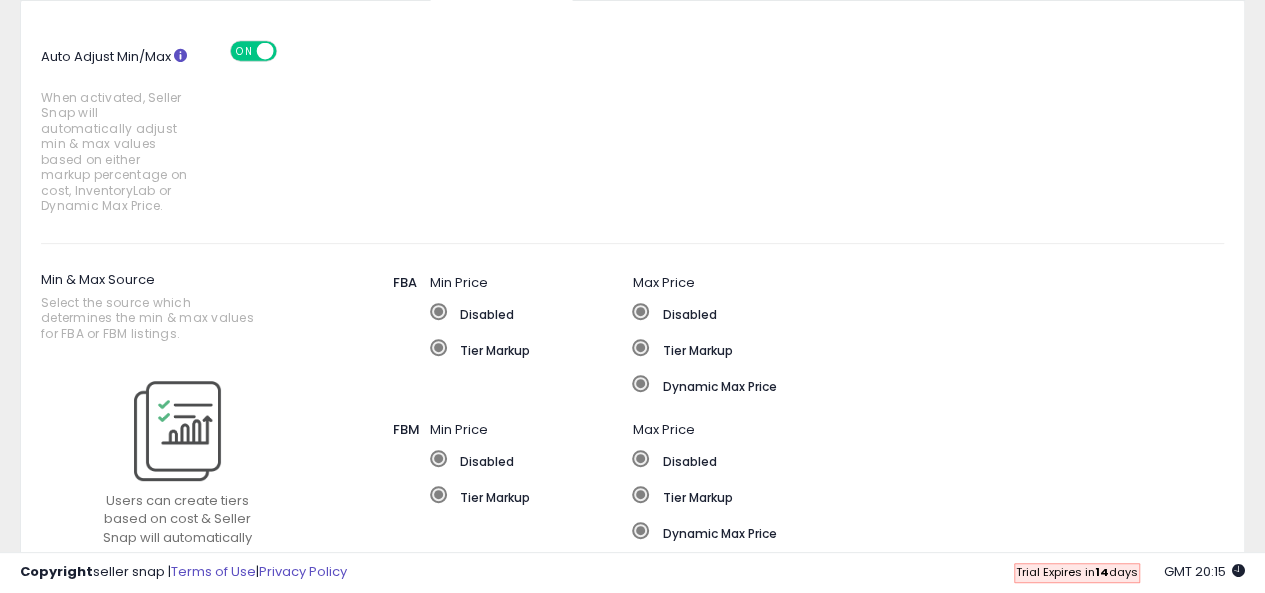 scroll, scrollTop: 214, scrollLeft: 0, axis: vertical 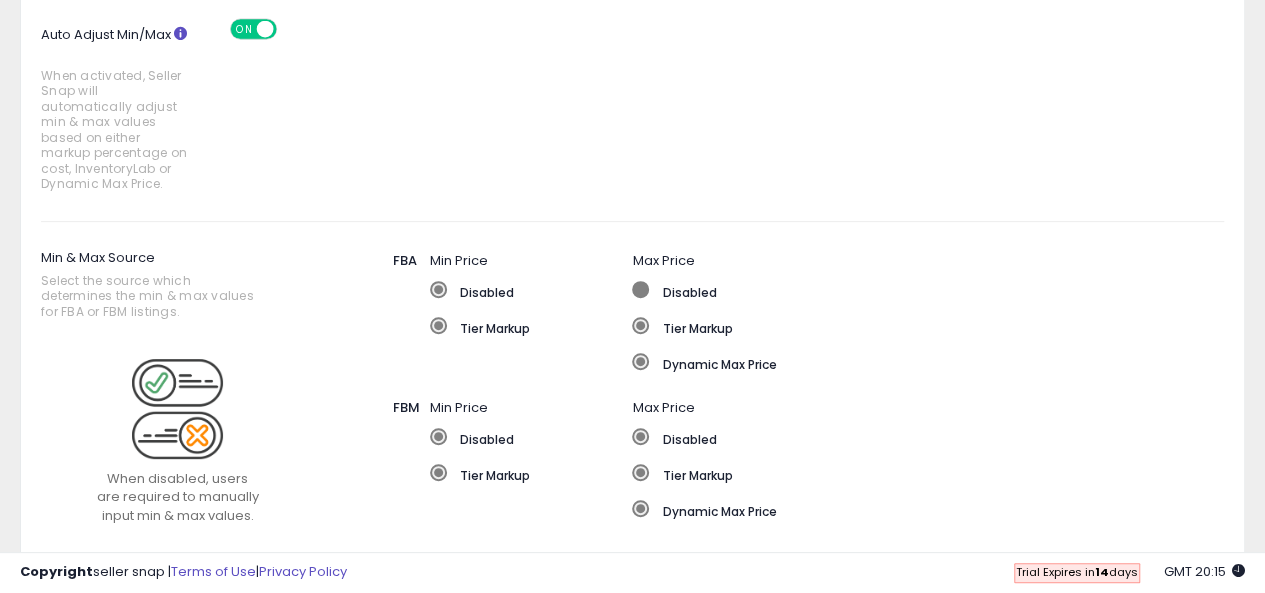 click at bounding box center [640, 289] 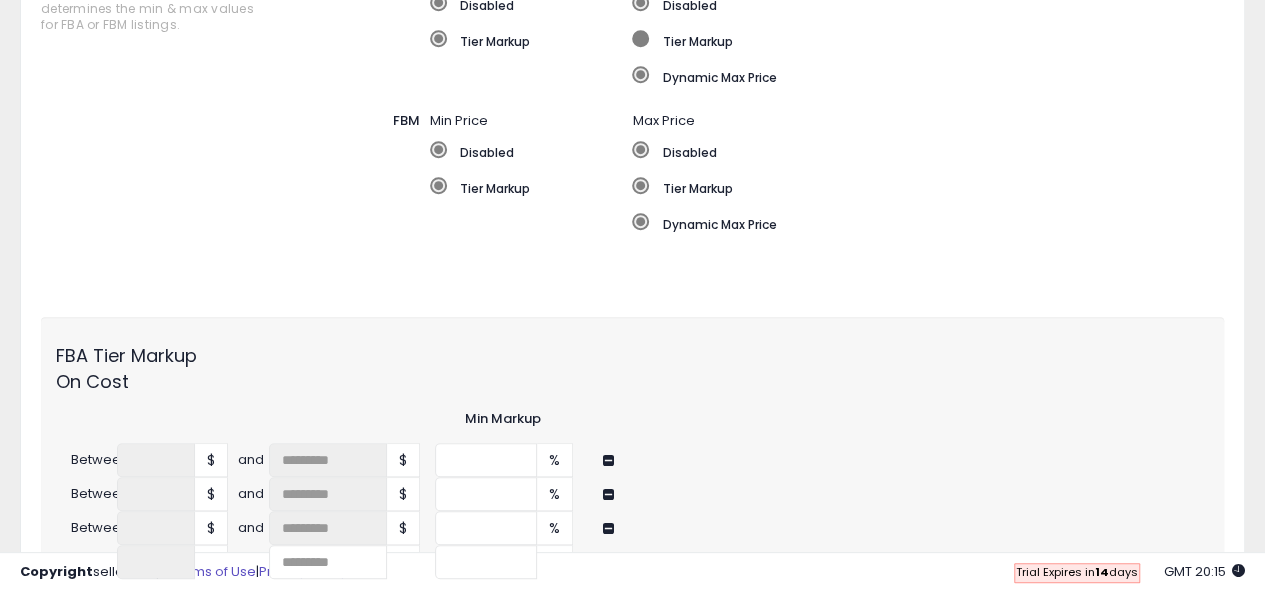 scroll, scrollTop: 864, scrollLeft: 0, axis: vertical 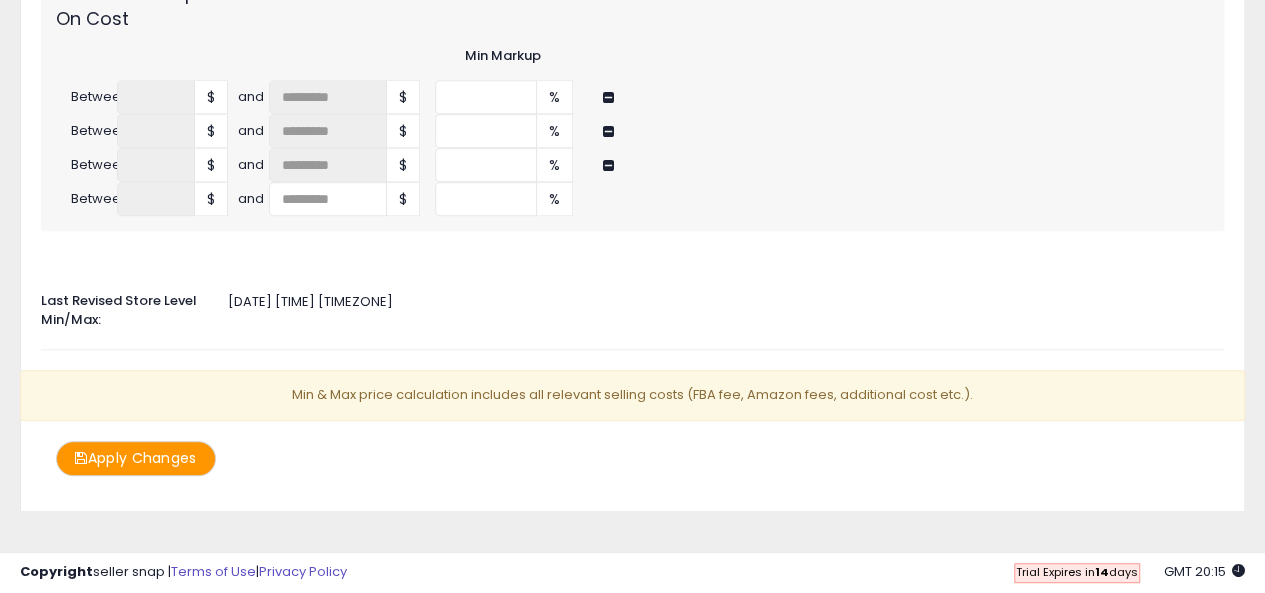 click on "Apply Changes" at bounding box center (136, 458) 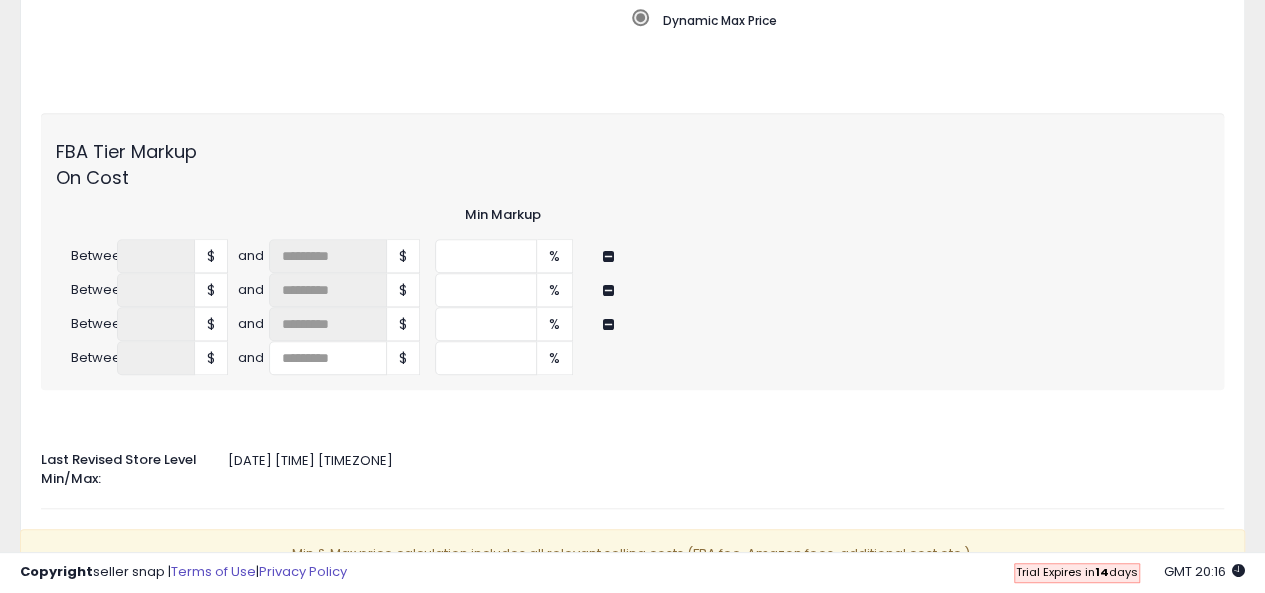 scroll, scrollTop: 704, scrollLeft: 0, axis: vertical 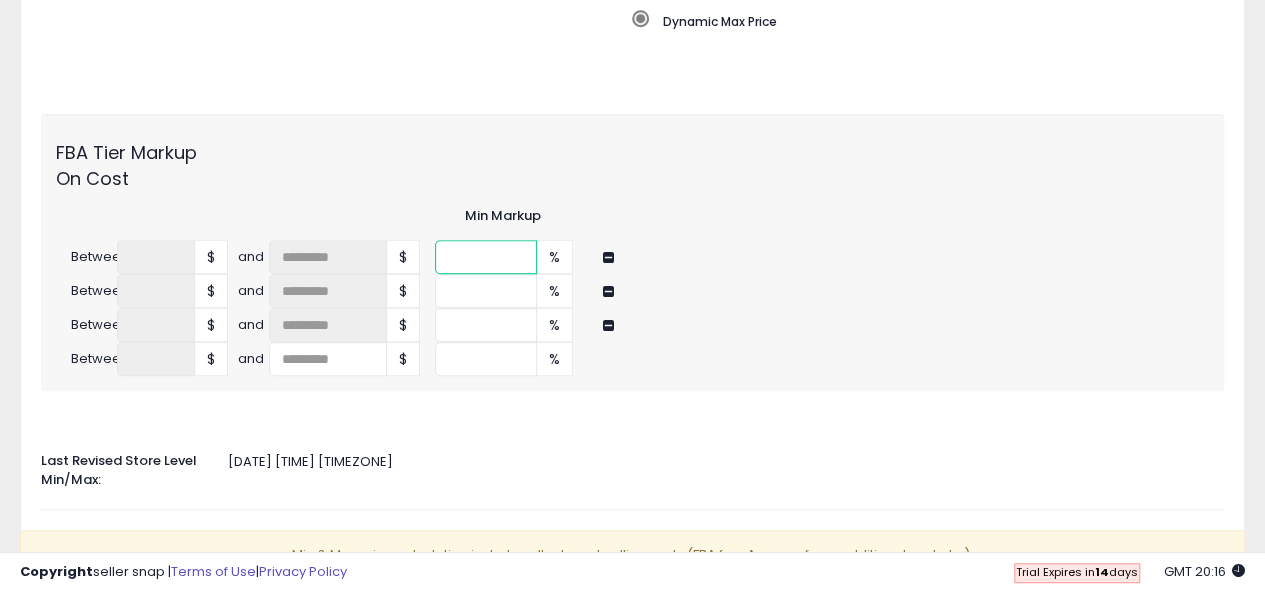 drag, startPoint x: 472, startPoint y: 241, endPoint x: 432, endPoint y: 245, distance: 40.1995 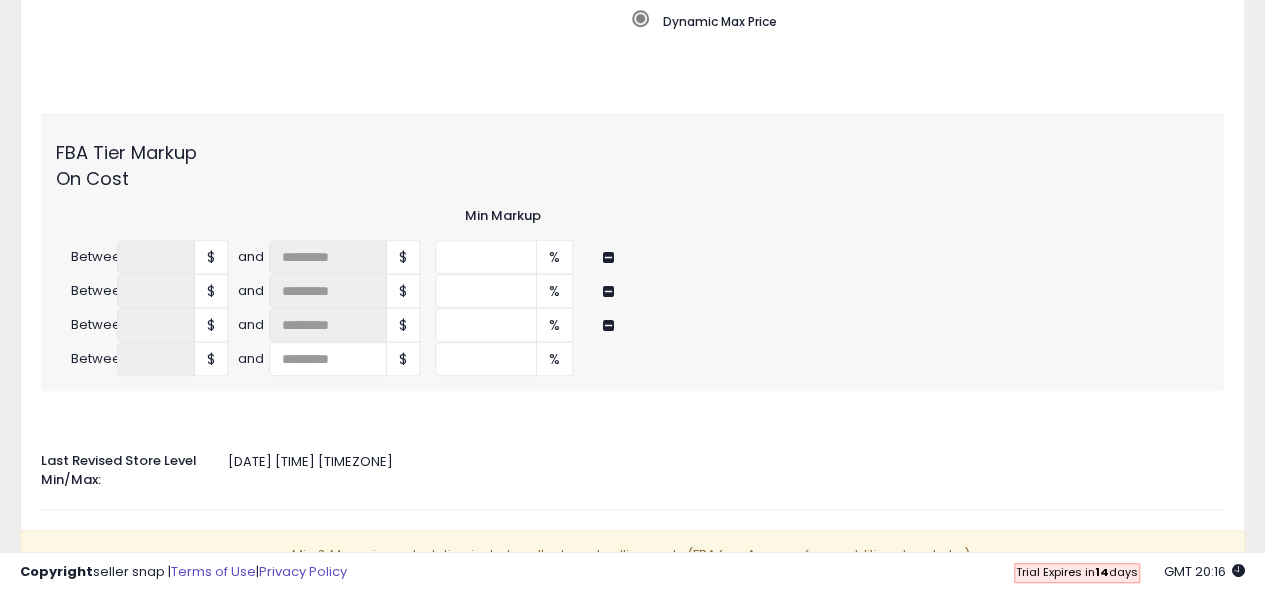 click 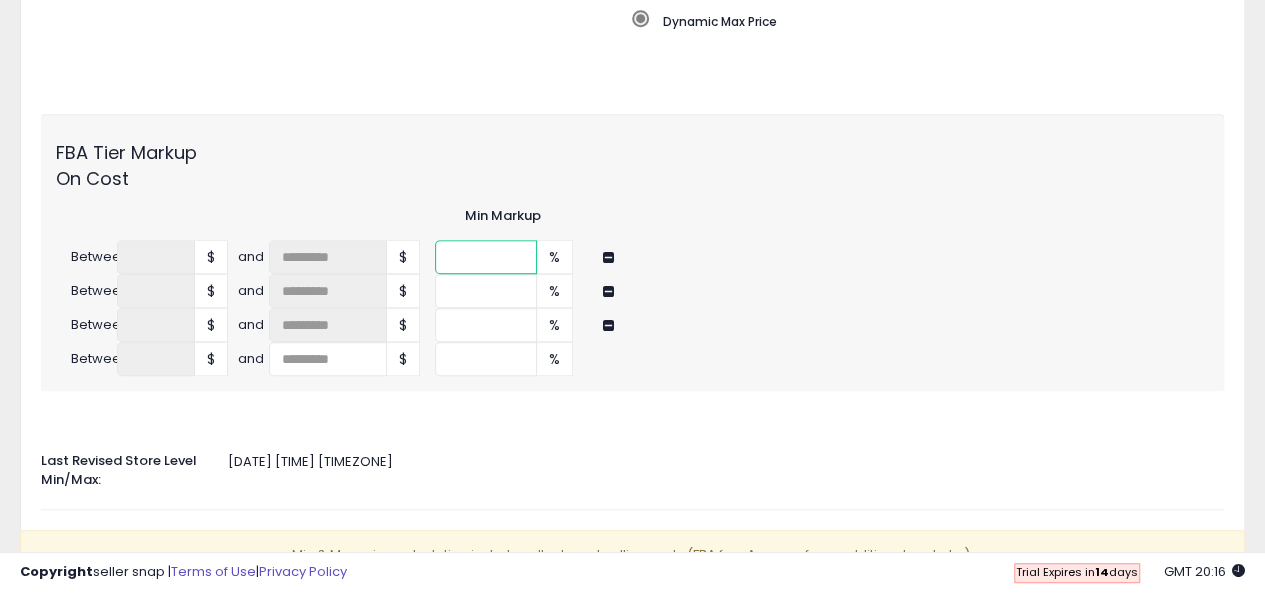 drag, startPoint x: 469, startPoint y: 243, endPoint x: 412, endPoint y: 243, distance: 57 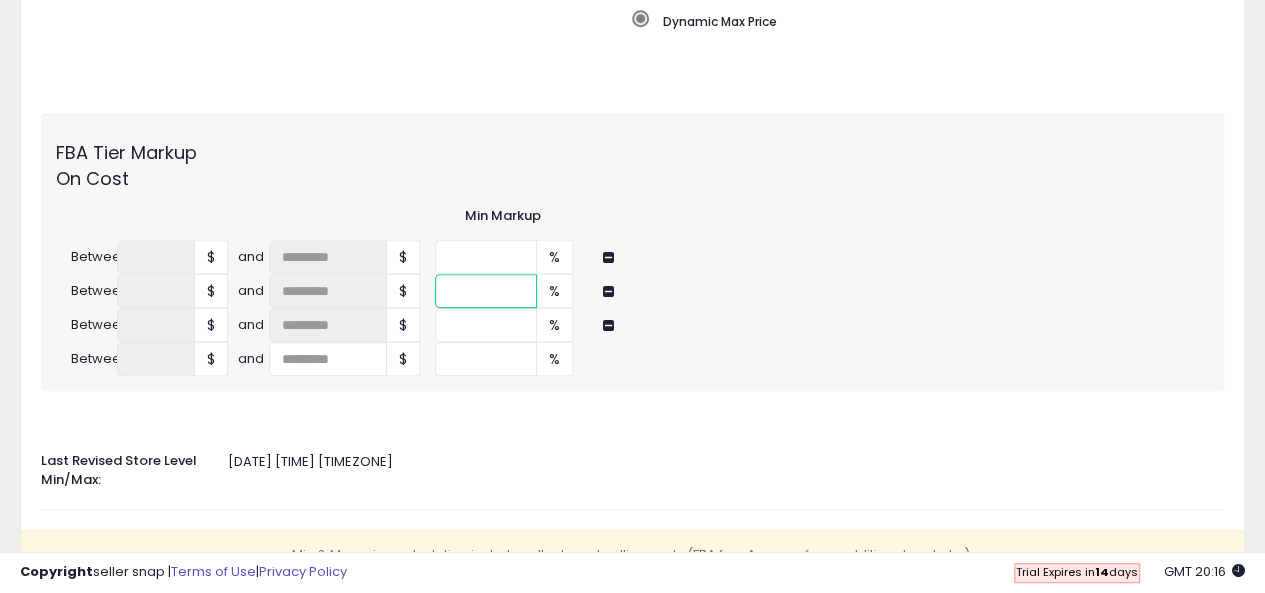 drag, startPoint x: 475, startPoint y: 278, endPoint x: 410, endPoint y: 277, distance: 65.00769 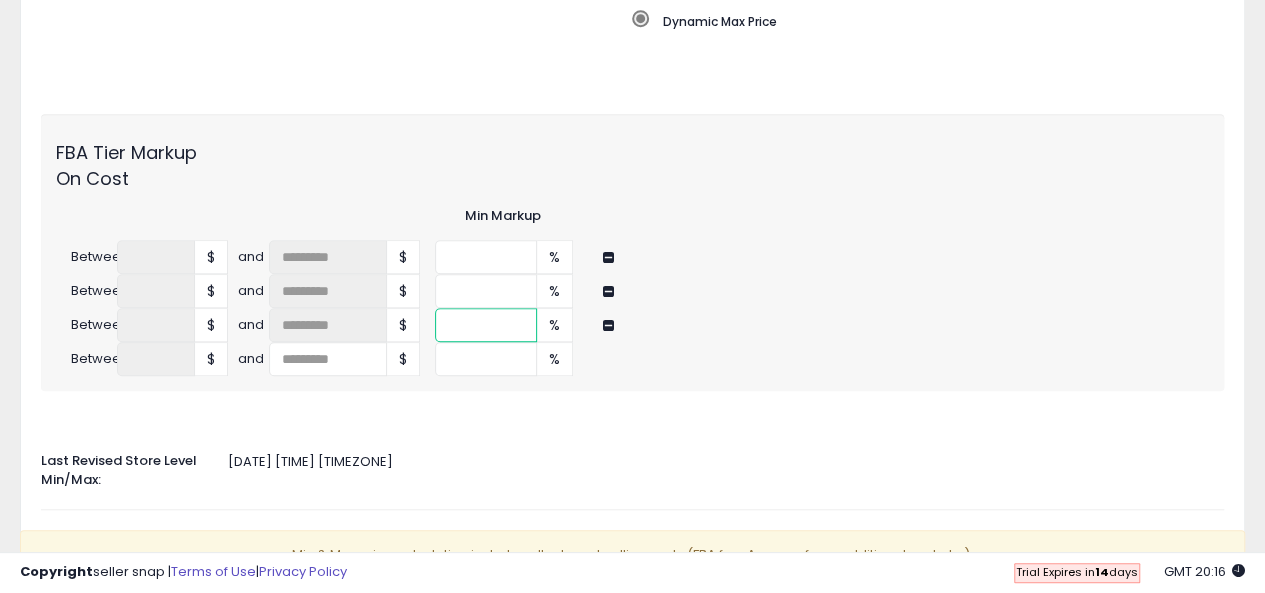 drag, startPoint x: 474, startPoint y: 305, endPoint x: 408, endPoint y: 313, distance: 66.48308 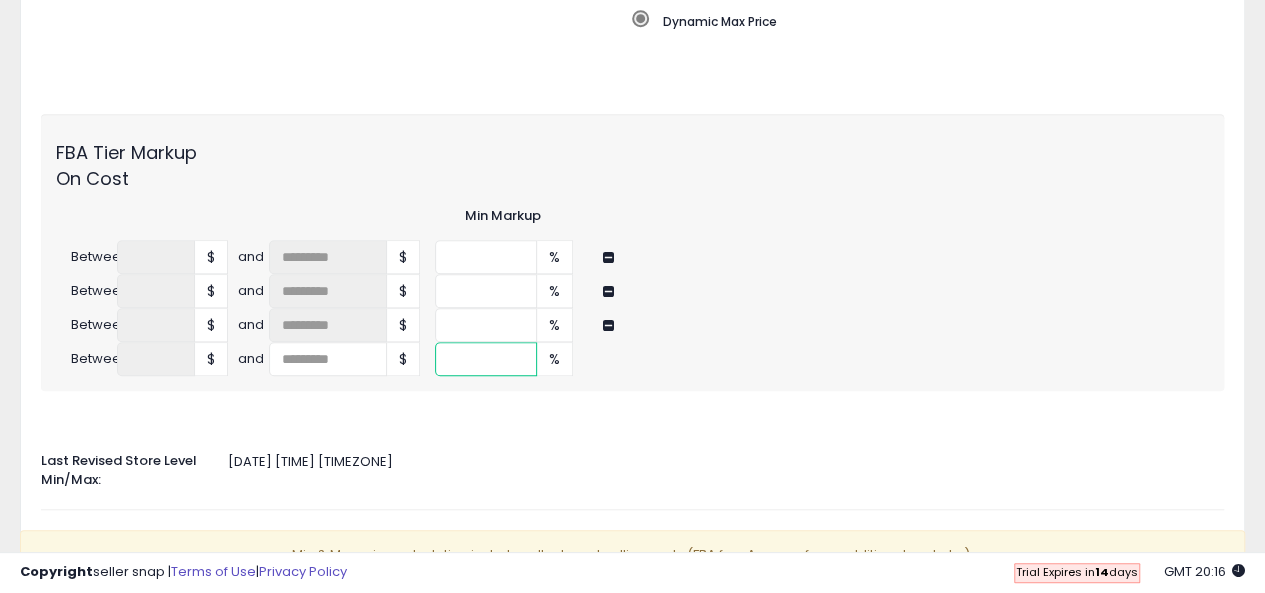 drag, startPoint x: 475, startPoint y: 335, endPoint x: 390, endPoint y: 337, distance: 85.02353 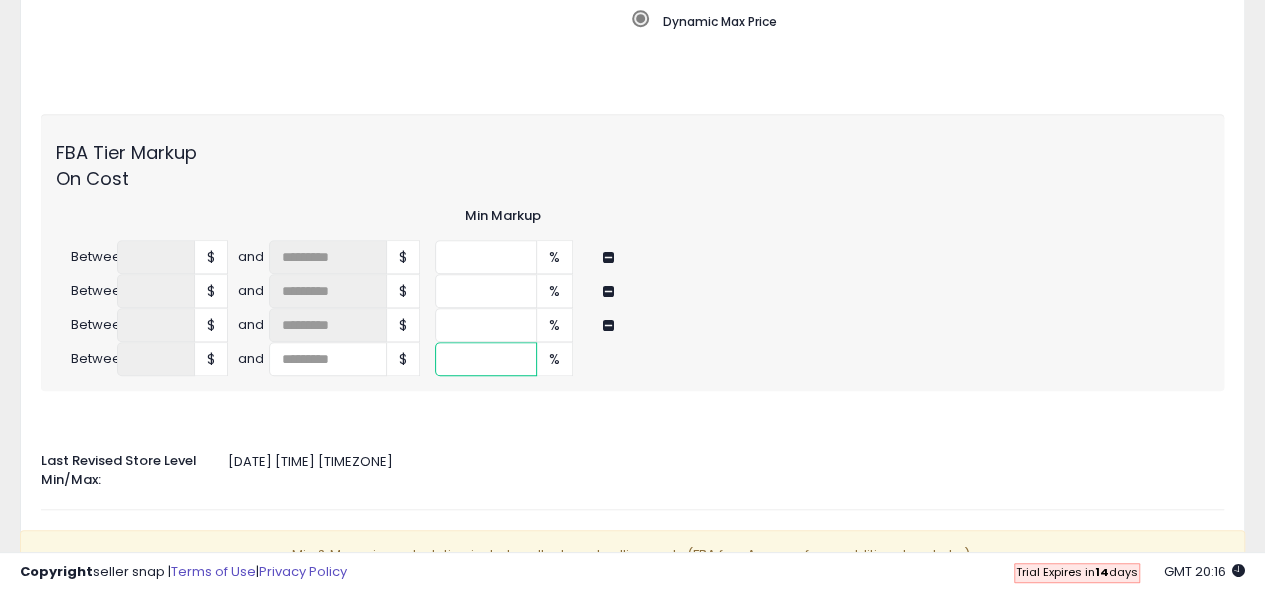 type on "**" 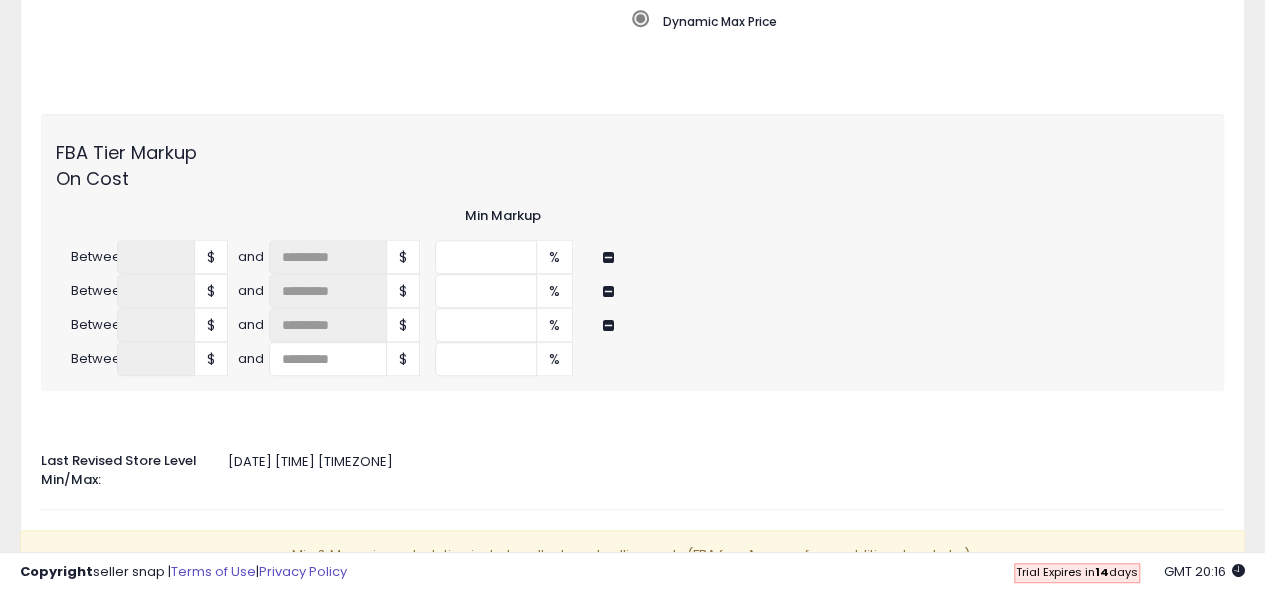 click on "2025-08-06 00:06:11 GMT" at bounding box center [632, 462] 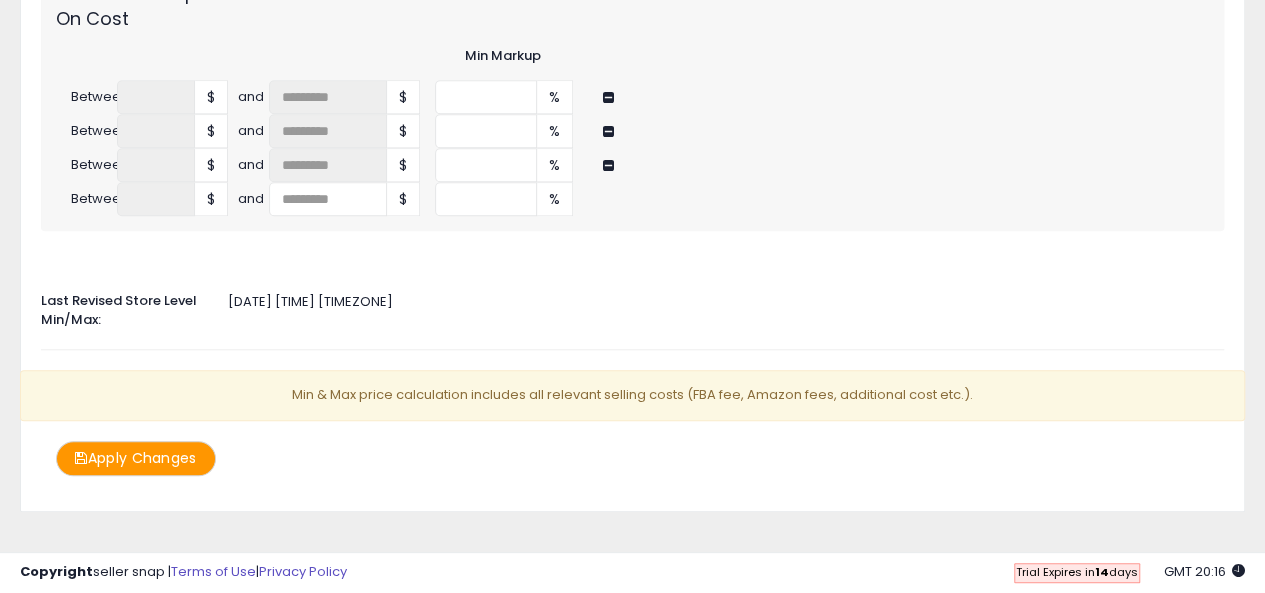 scroll, scrollTop: 862, scrollLeft: 0, axis: vertical 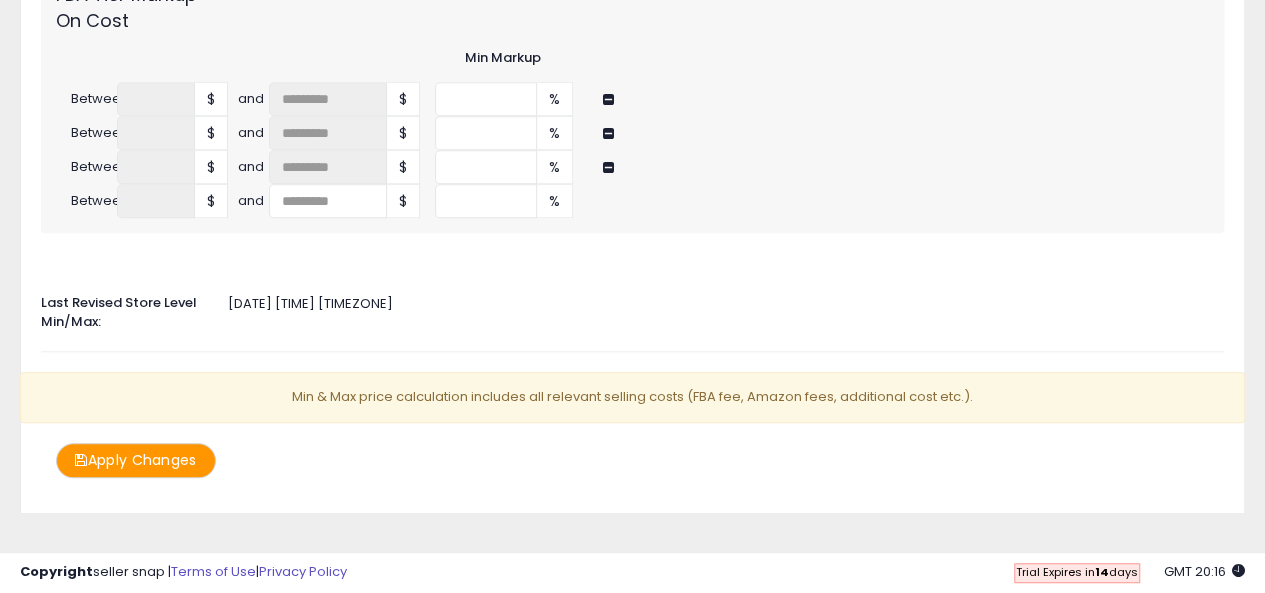 click on "Apply Changes" at bounding box center (136, 460) 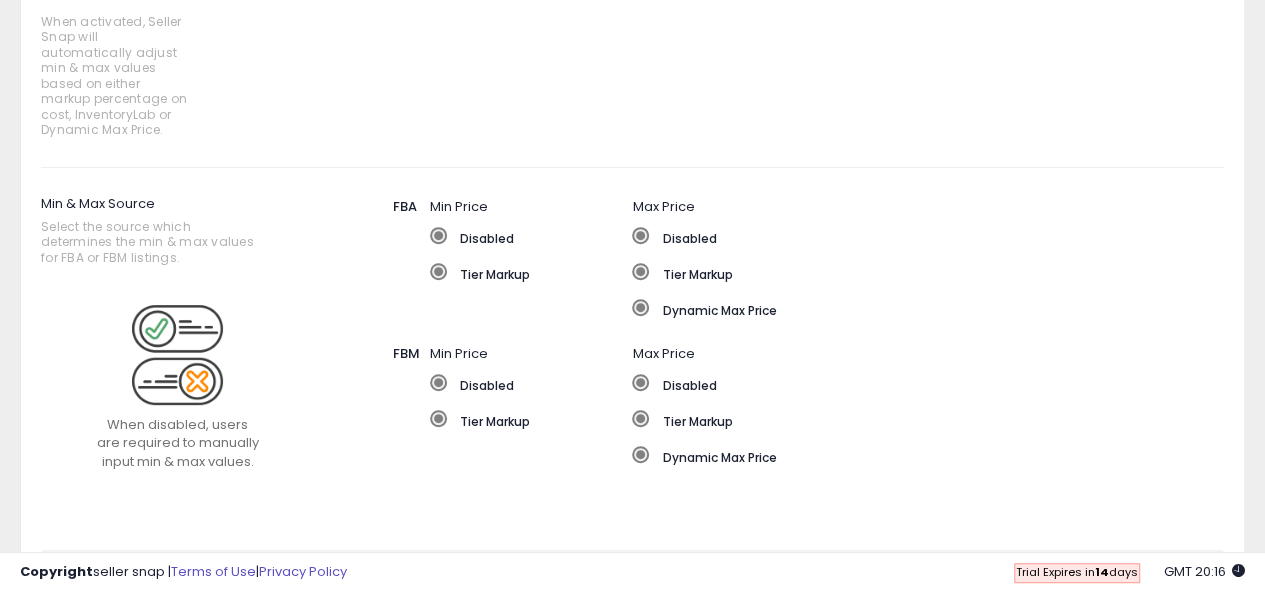 scroll, scrollTop: 0, scrollLeft: 0, axis: both 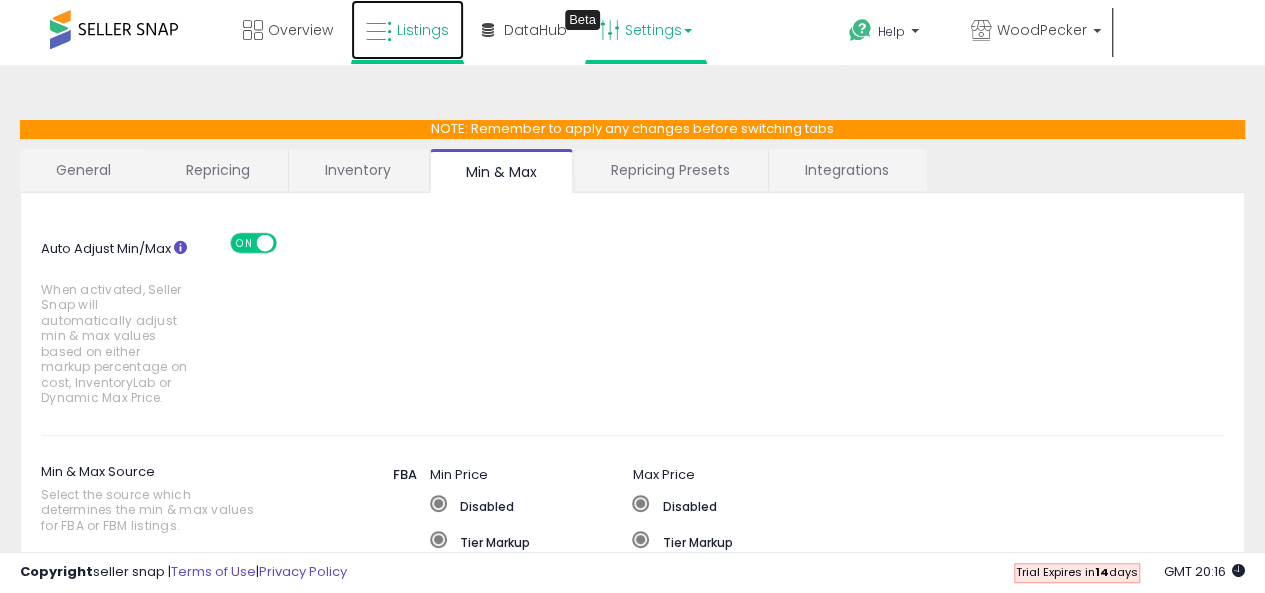 click on "Listings" at bounding box center (423, 30) 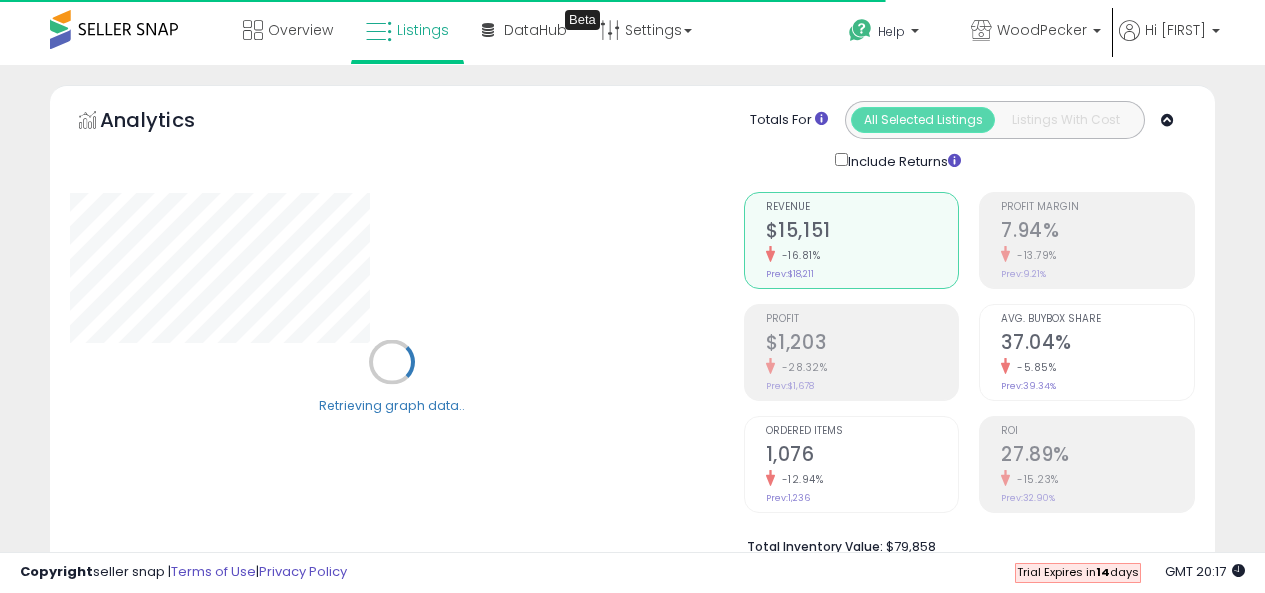 scroll, scrollTop: 0, scrollLeft: 0, axis: both 